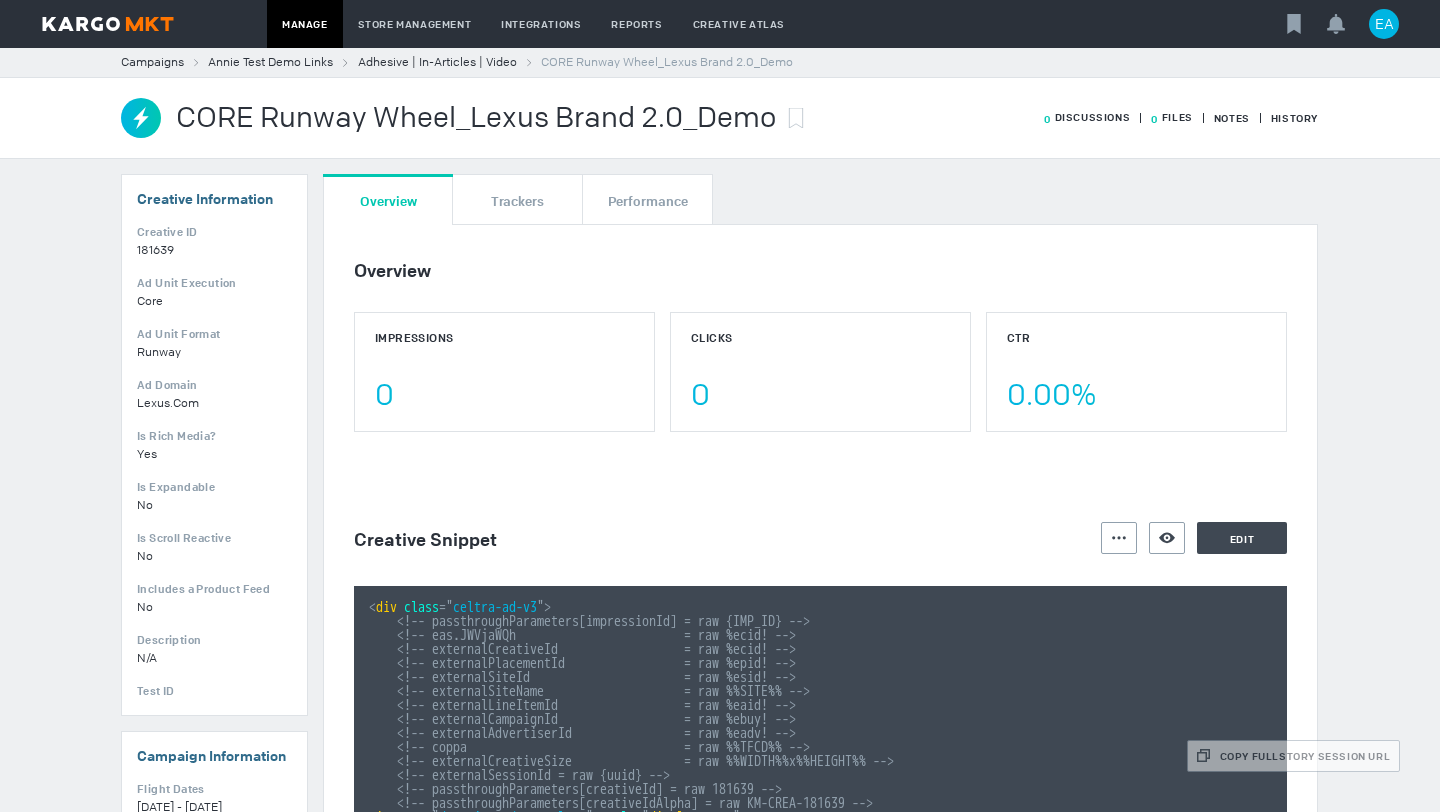 scroll, scrollTop: 0, scrollLeft: 0, axis: both 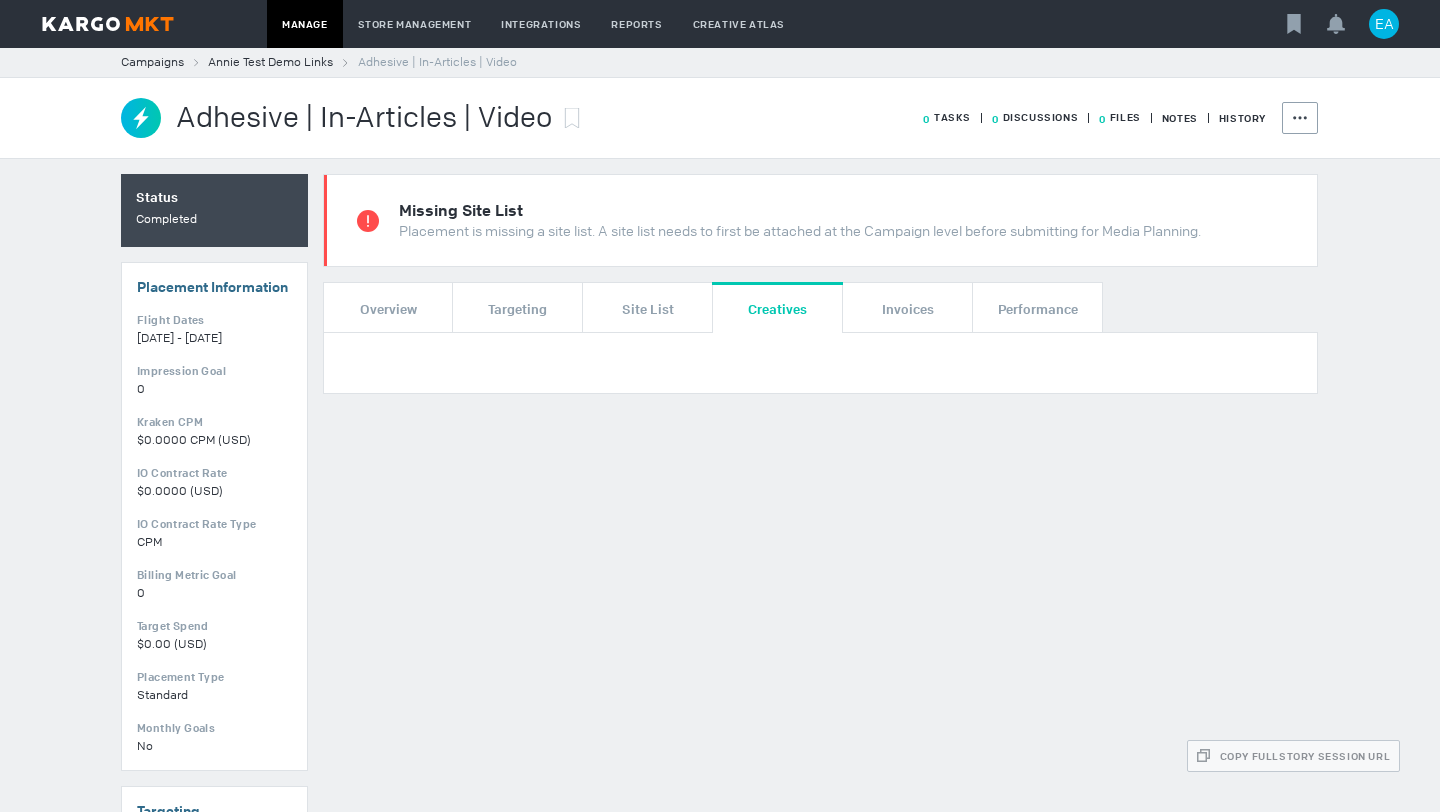 click on "Adhesive | In-Articles | Video" at bounding box center [437, 62] 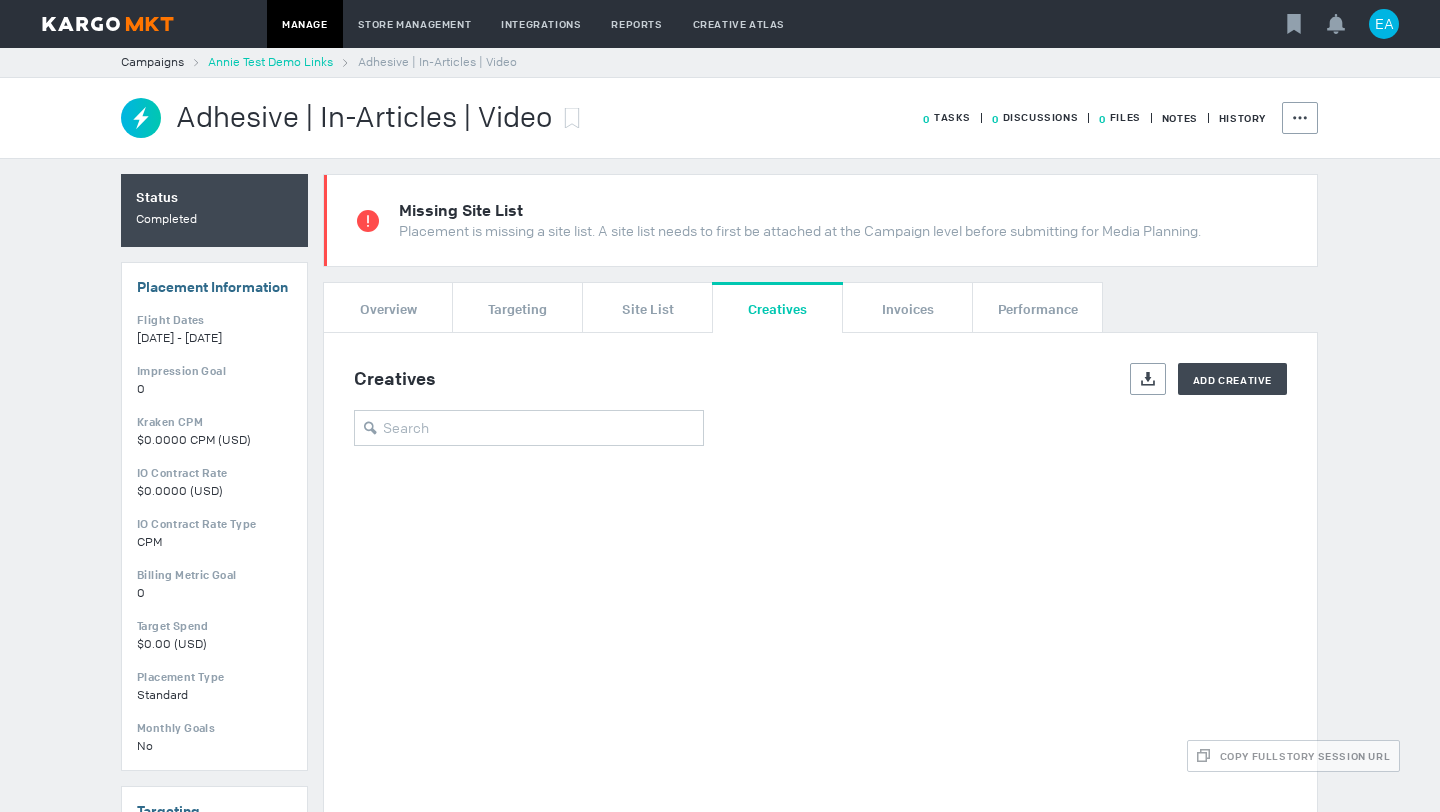 click on "[FIRST] [LAST] Demo Links" at bounding box center [270, 62] 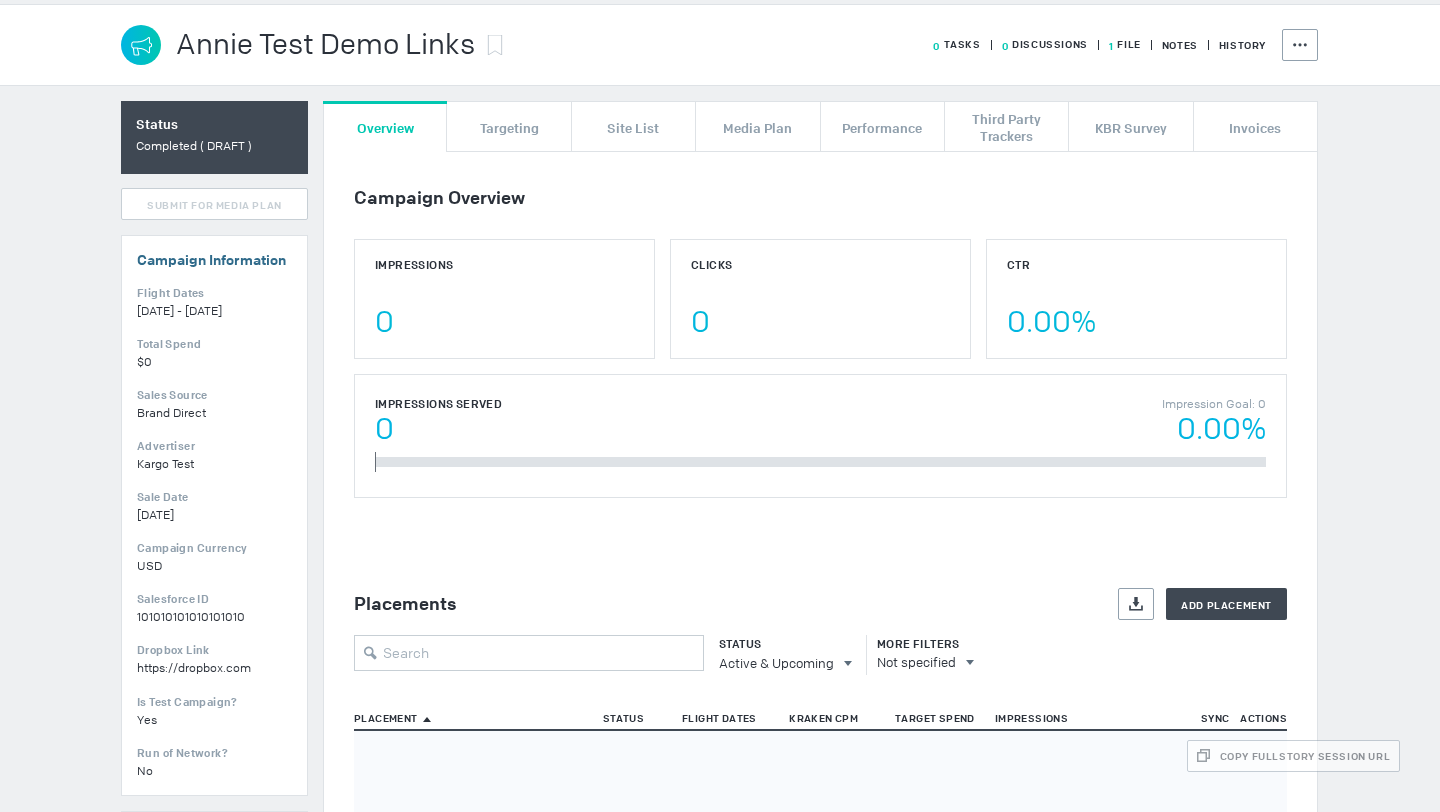 scroll, scrollTop: 82, scrollLeft: 0, axis: vertical 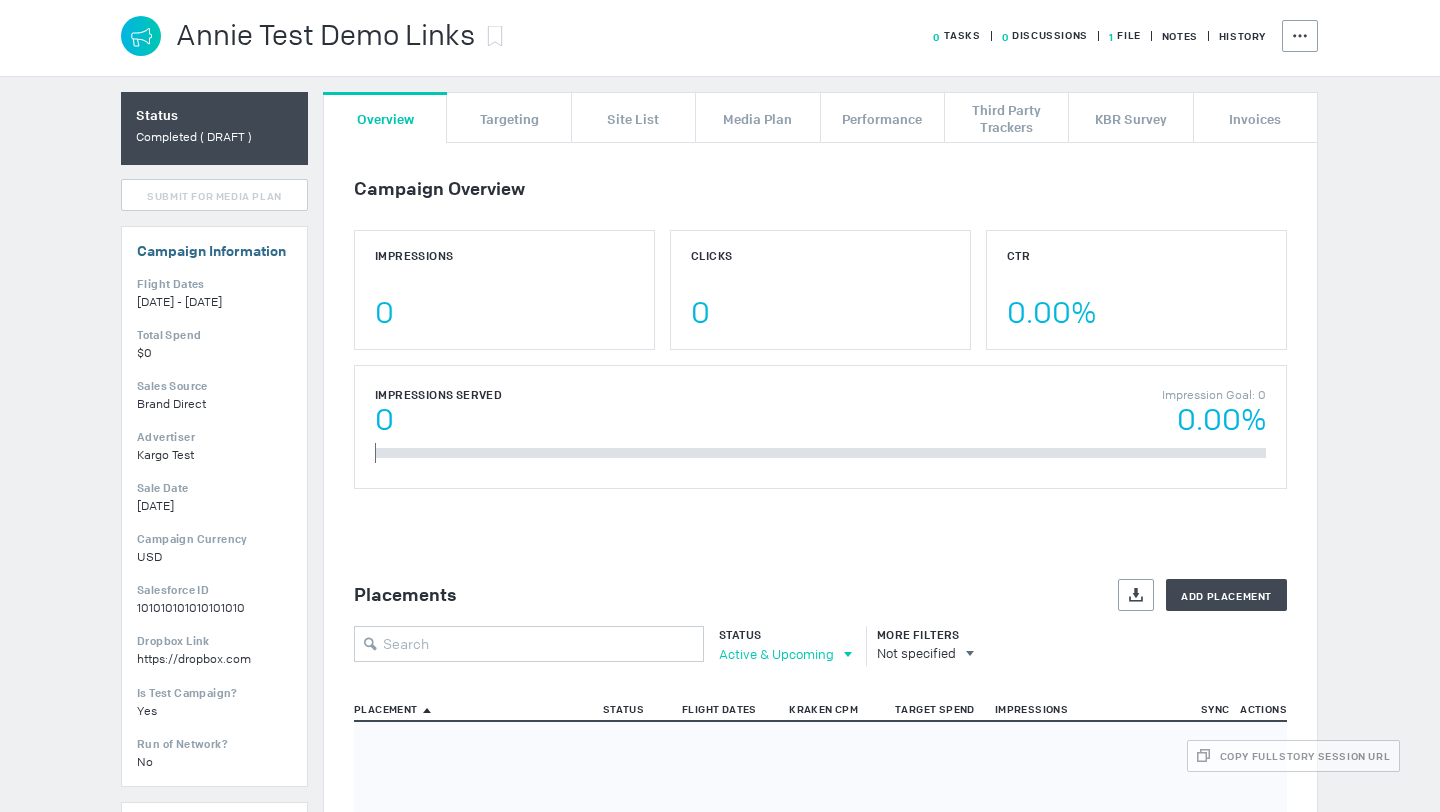 click on "Active & Upcoming" at bounding box center (776, 654) 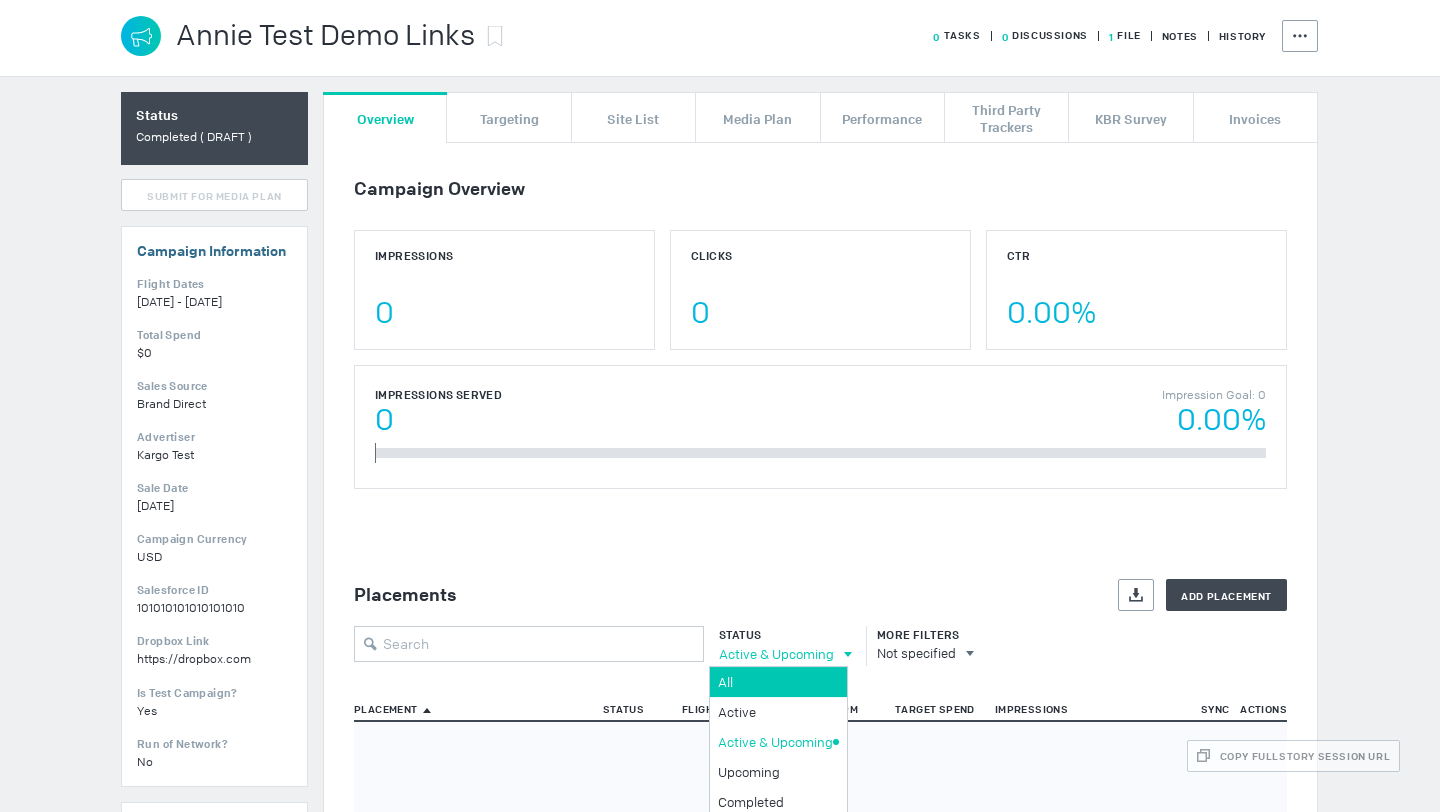 click on "All" at bounding box center (775, 682) 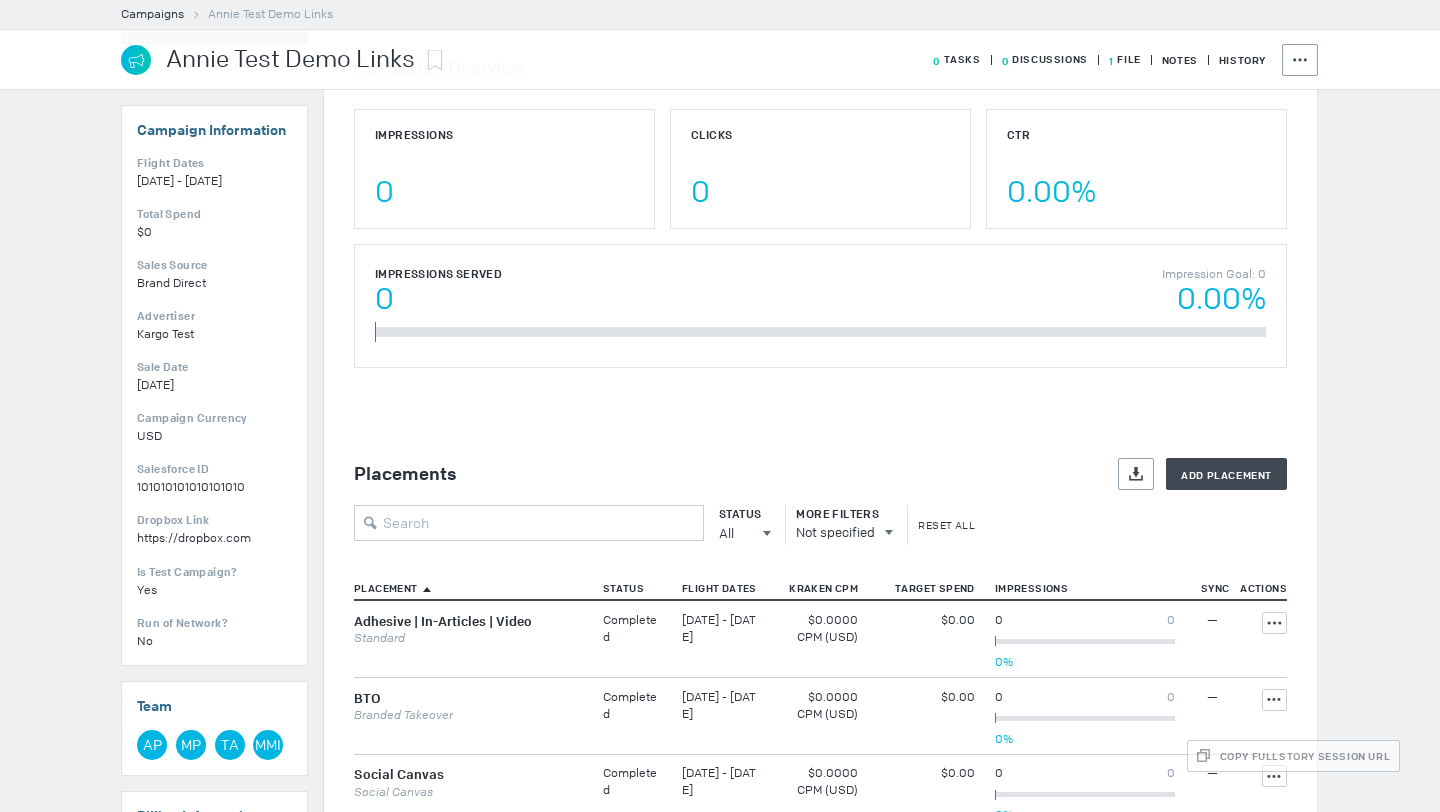 scroll, scrollTop: 399, scrollLeft: 0, axis: vertical 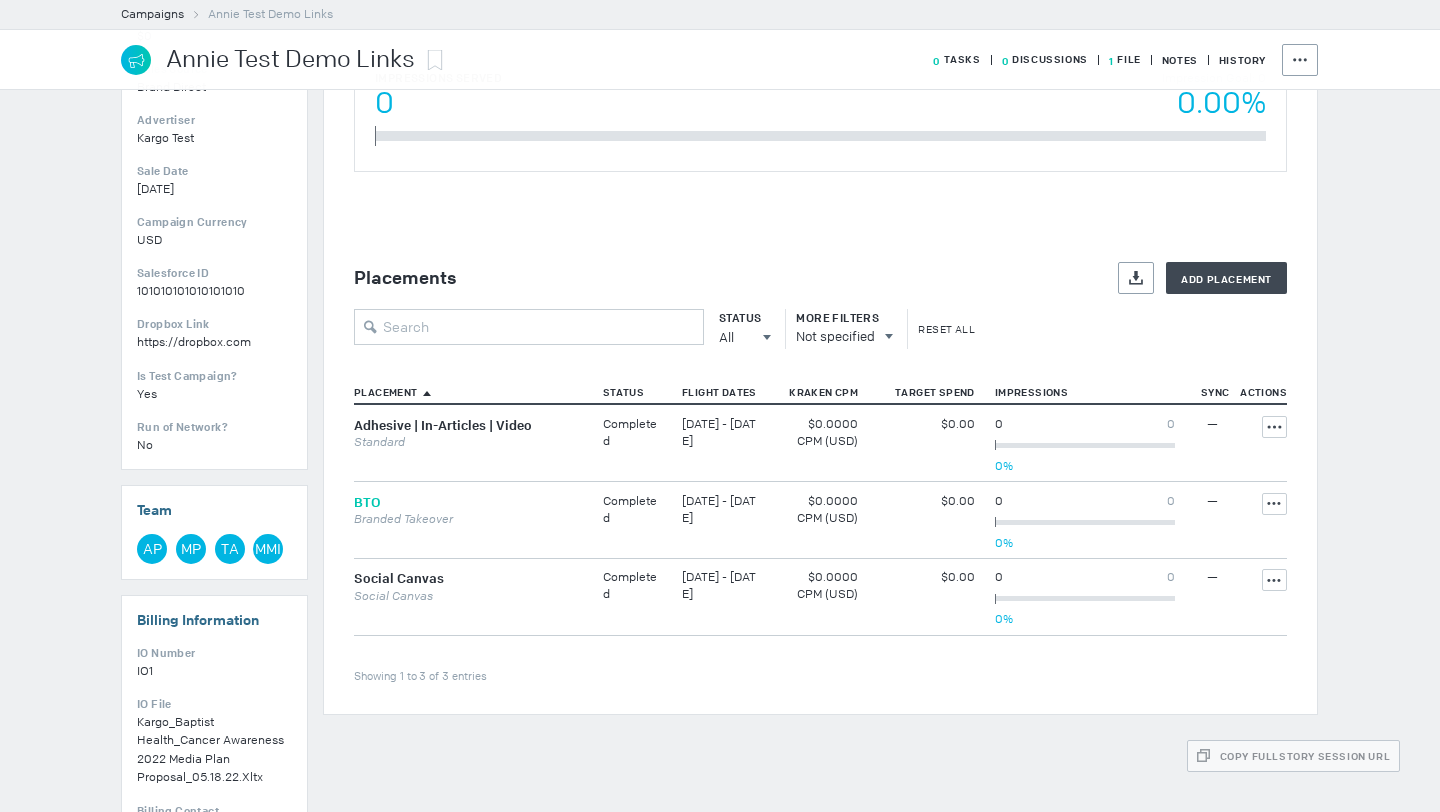 click on "BTO" at bounding box center (367, 502) 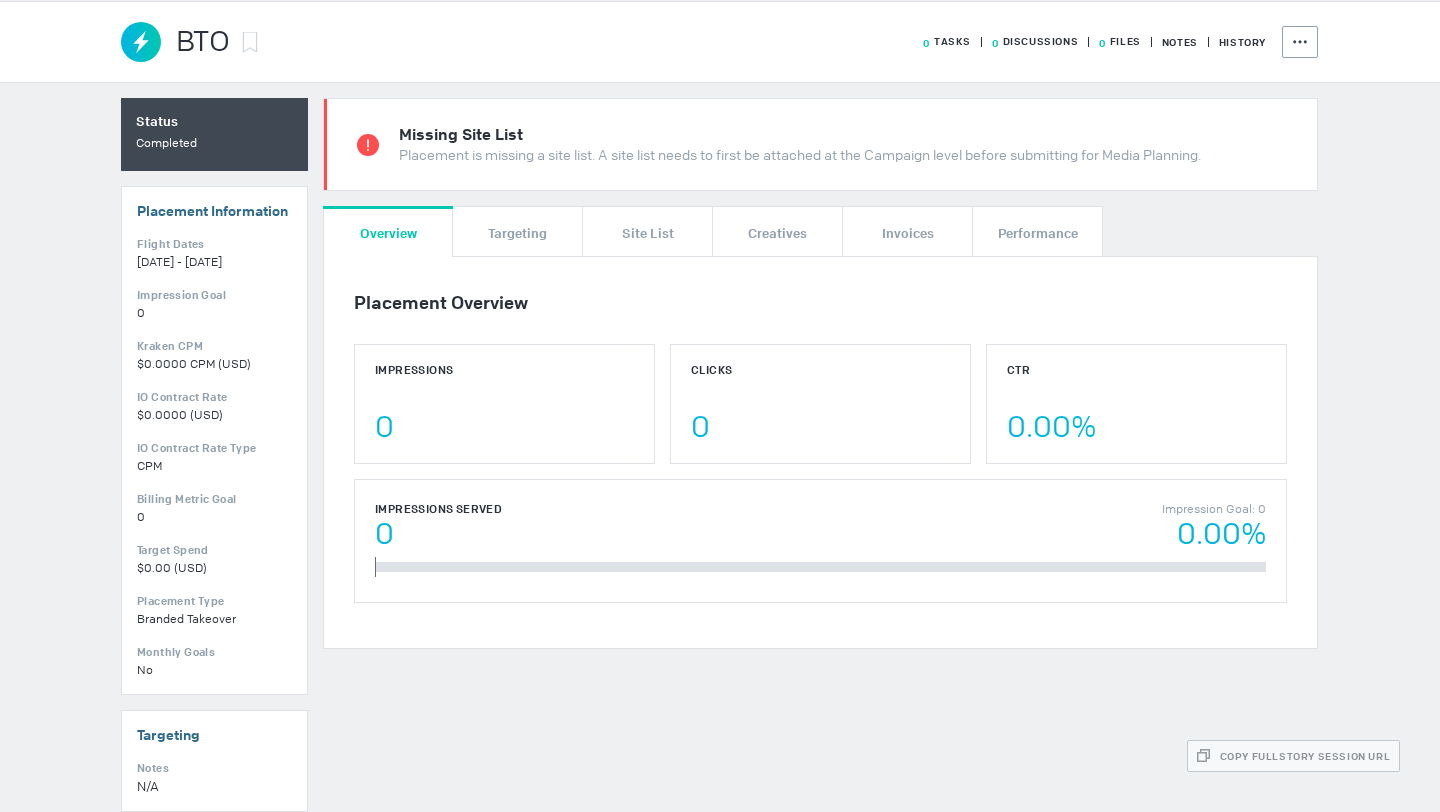 scroll, scrollTop: 0, scrollLeft: 0, axis: both 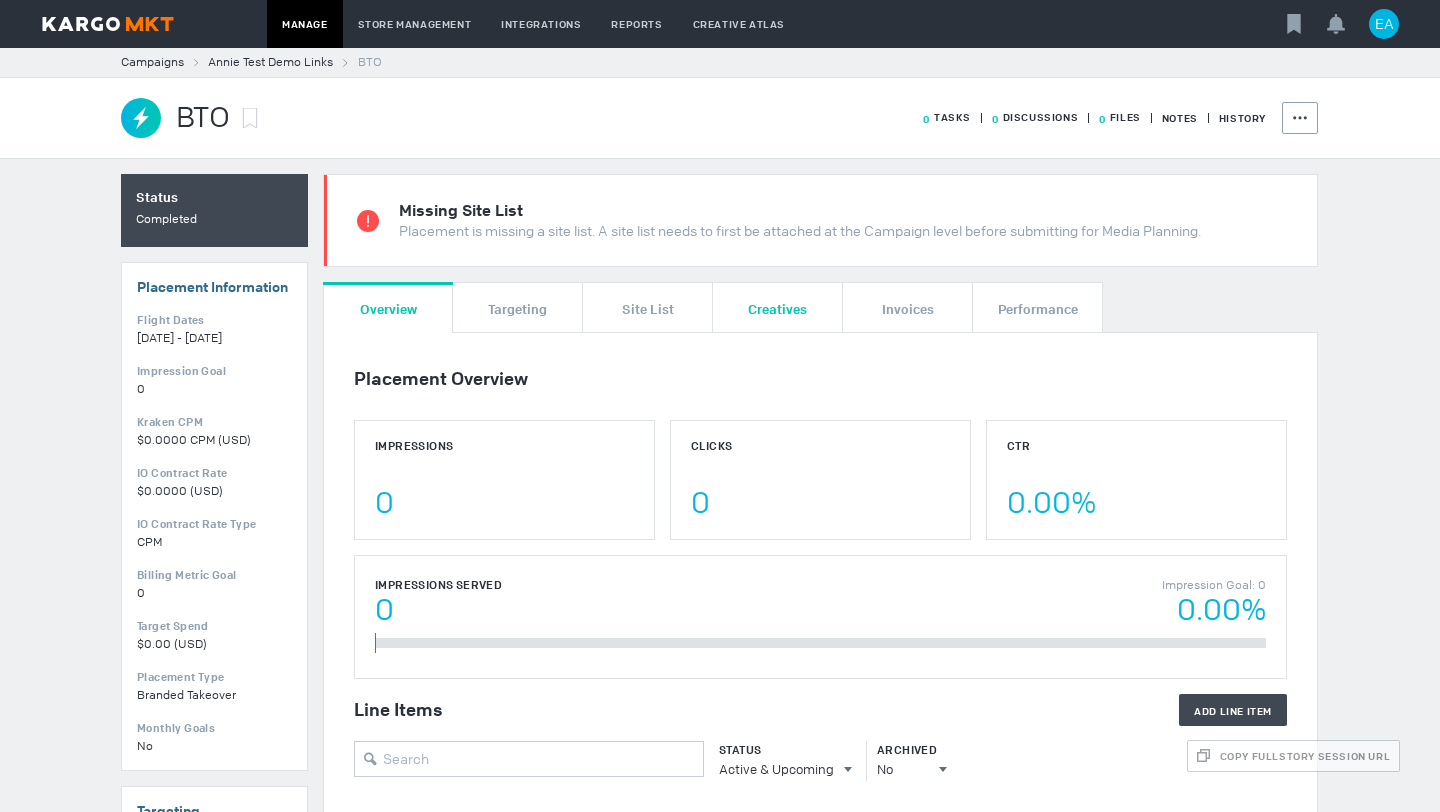 click on "Creatives" at bounding box center [778, 307] 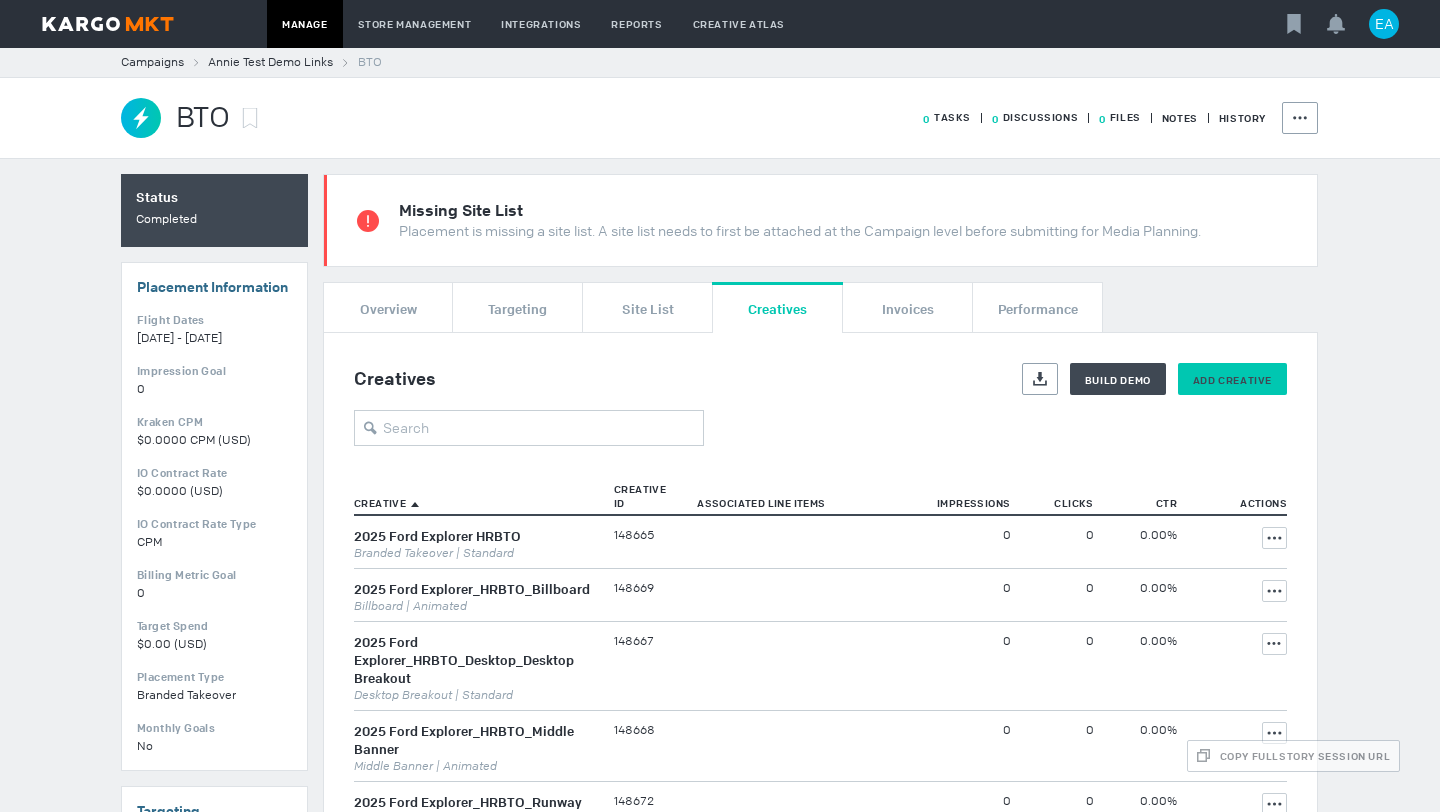 click on "Add Creative" at bounding box center (1118, 380) 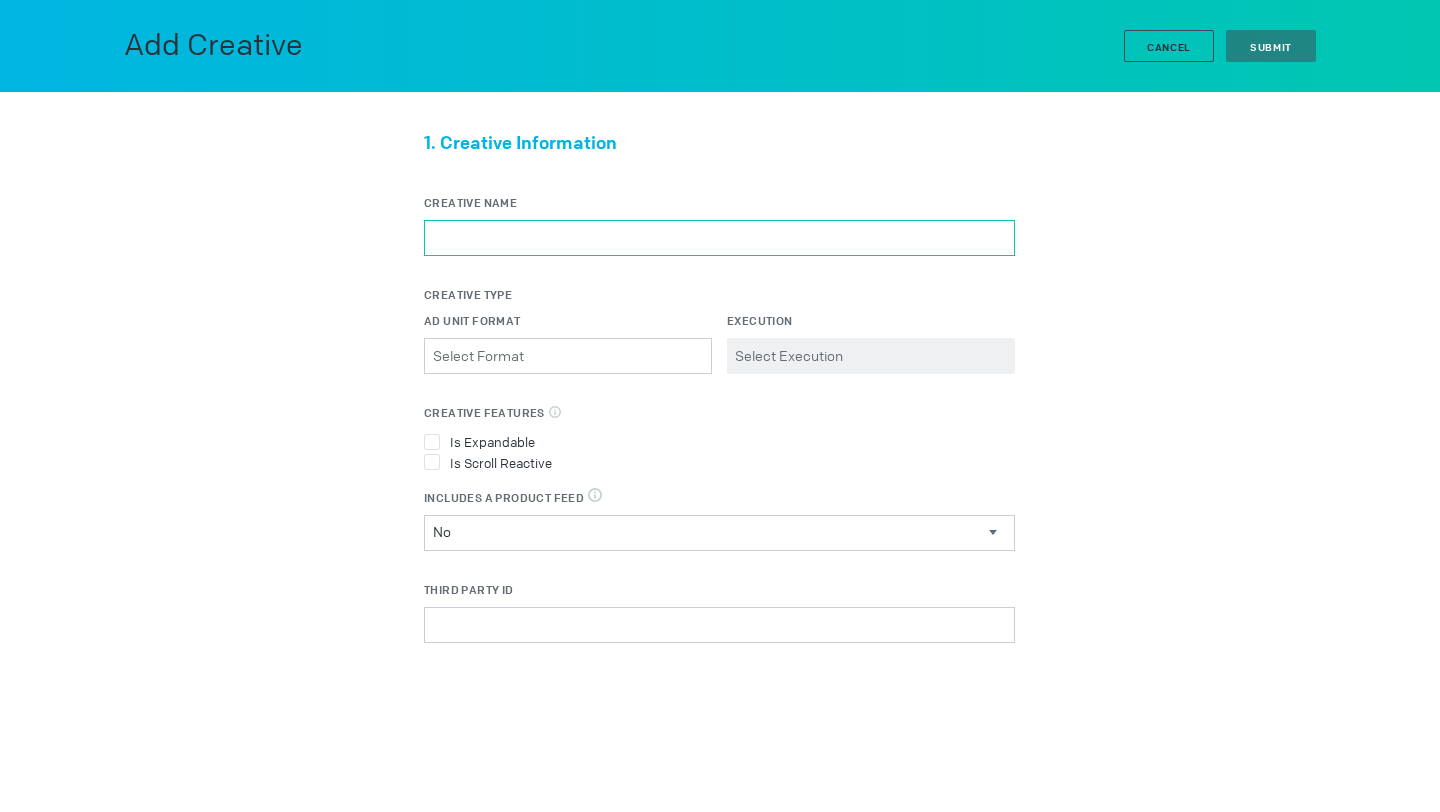 click on "Creative Name" at bounding box center [719, 238] 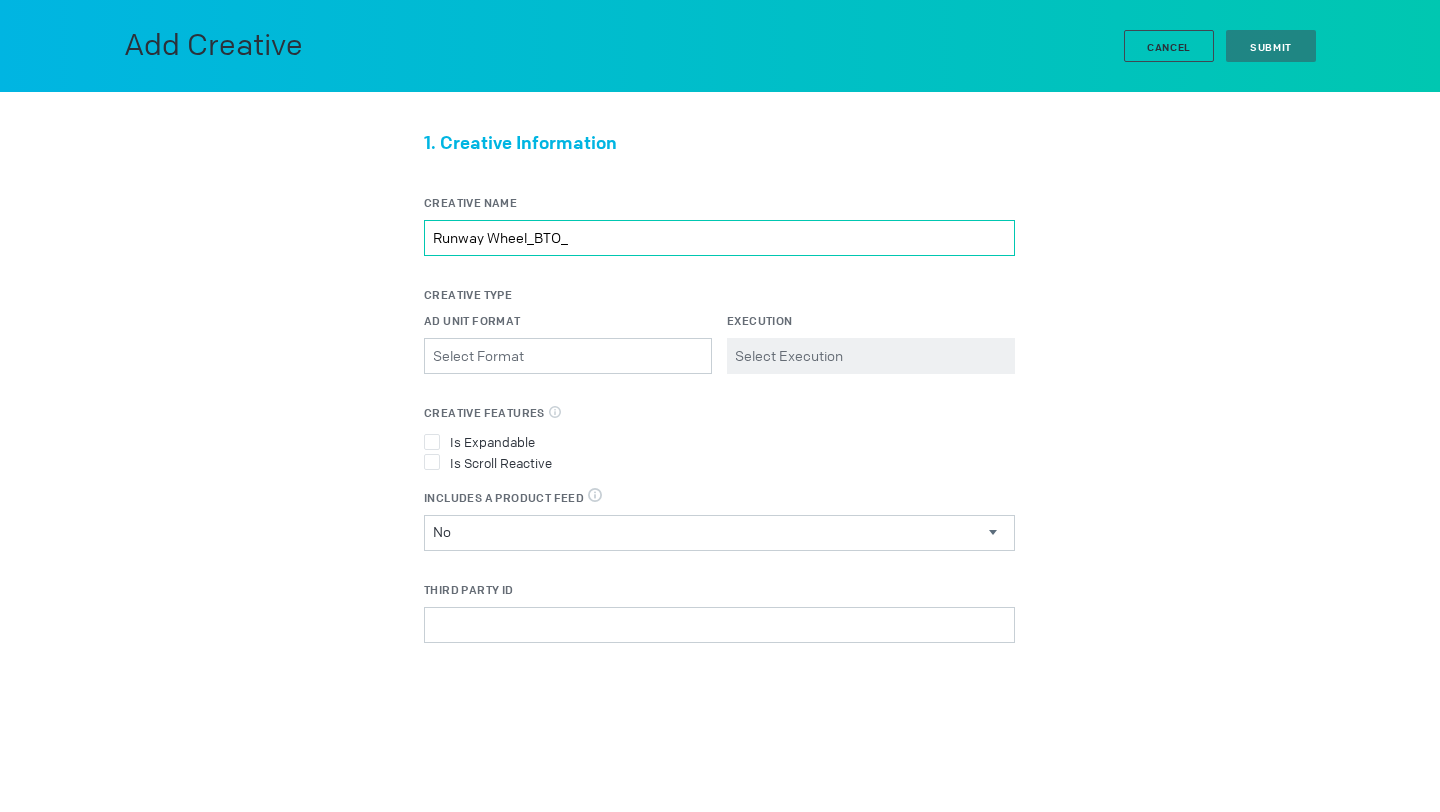click on "Runway Wheel_BTO_" at bounding box center [719, 238] 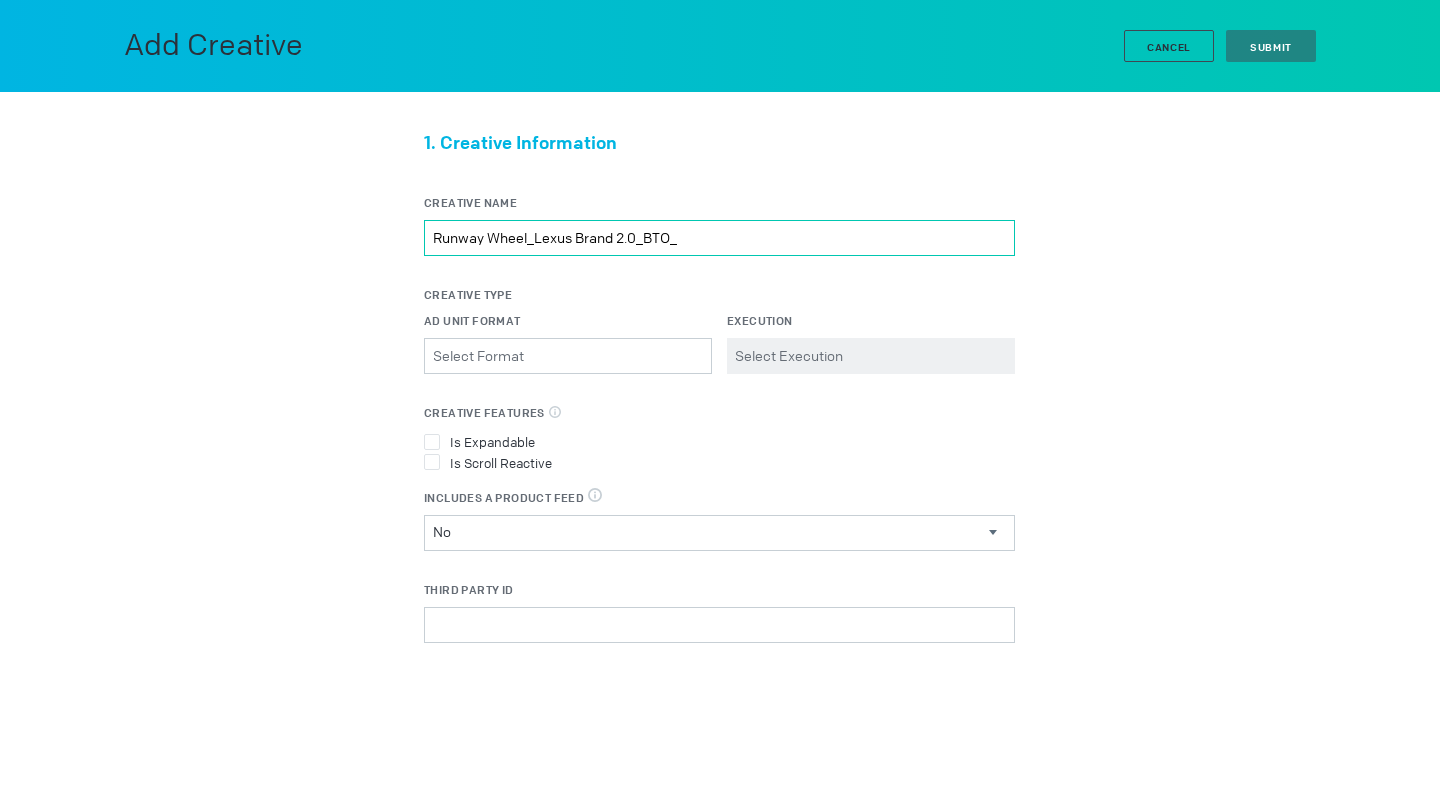 click on "Runway Wheel_Lexus Brand 2.0_BTO_" at bounding box center [719, 238] 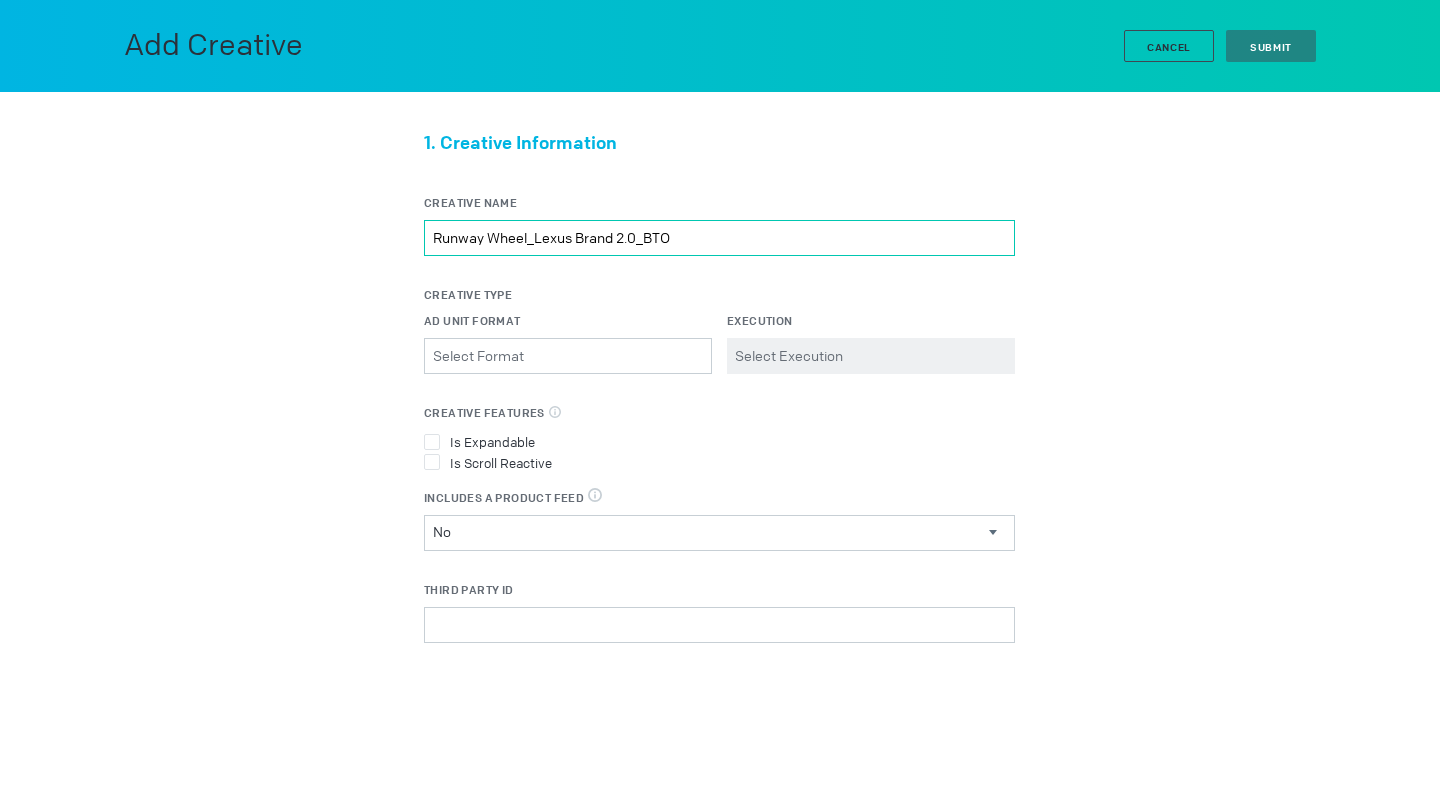 type on "Runway Wheel_Lexus Brand 2.0_BTO" 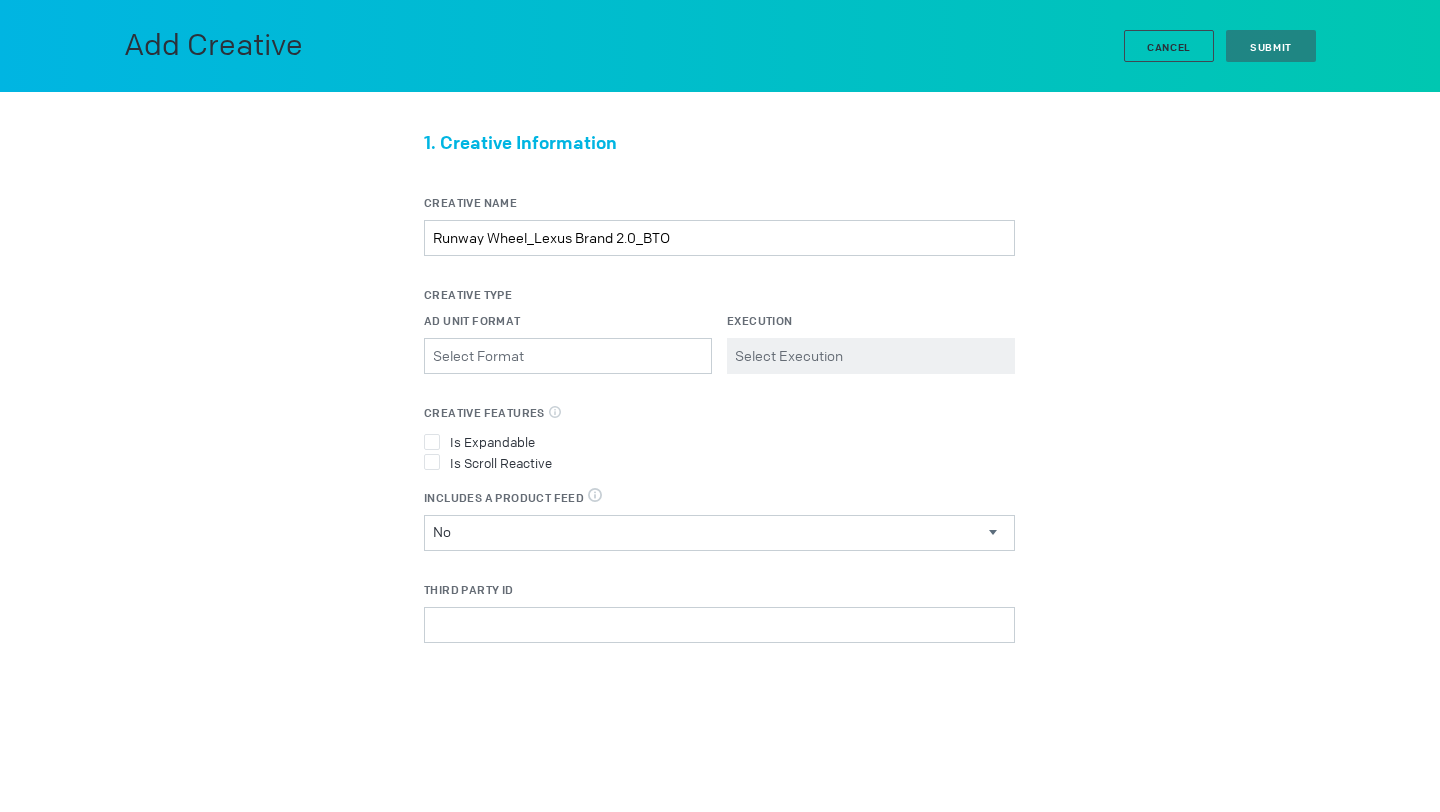 click on "1. Creative Information Creative Name Runway Wheel_Lexus Brand 2.0_BTO Creative Type Ad Unit Format Please select a valid item Execution Please select a valid item Creative Features  Select all features applicable to your creative Is Expandable Is Scroll Reactive Includes a Product Feed DPA & Digital Circulars, select true when the creative uses a product feed No Includes a Product Feed Yes No Third Party ID Third Party Name Select a Third Party Select a Third Party DCM" at bounding box center (720, 526) 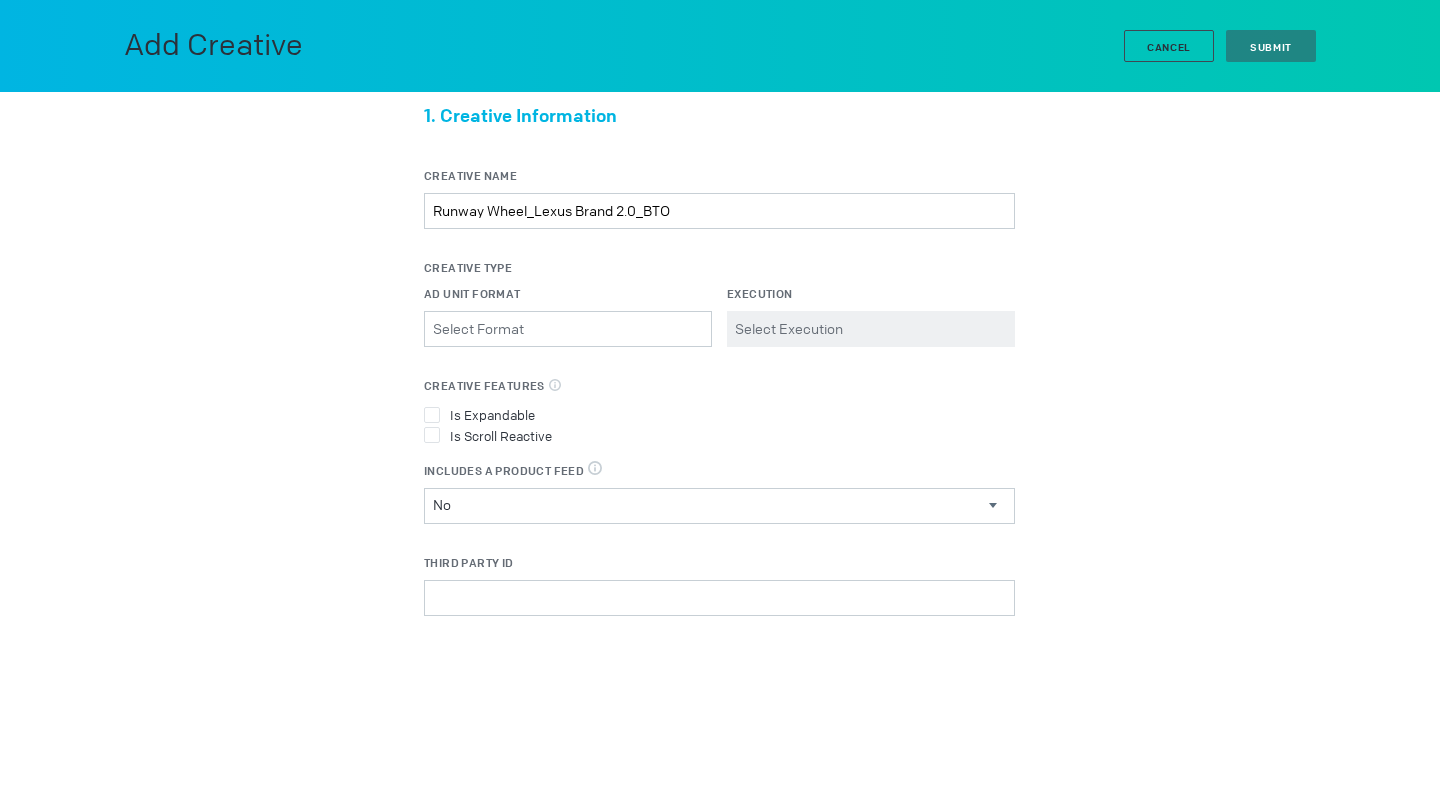scroll, scrollTop: 31, scrollLeft: 0, axis: vertical 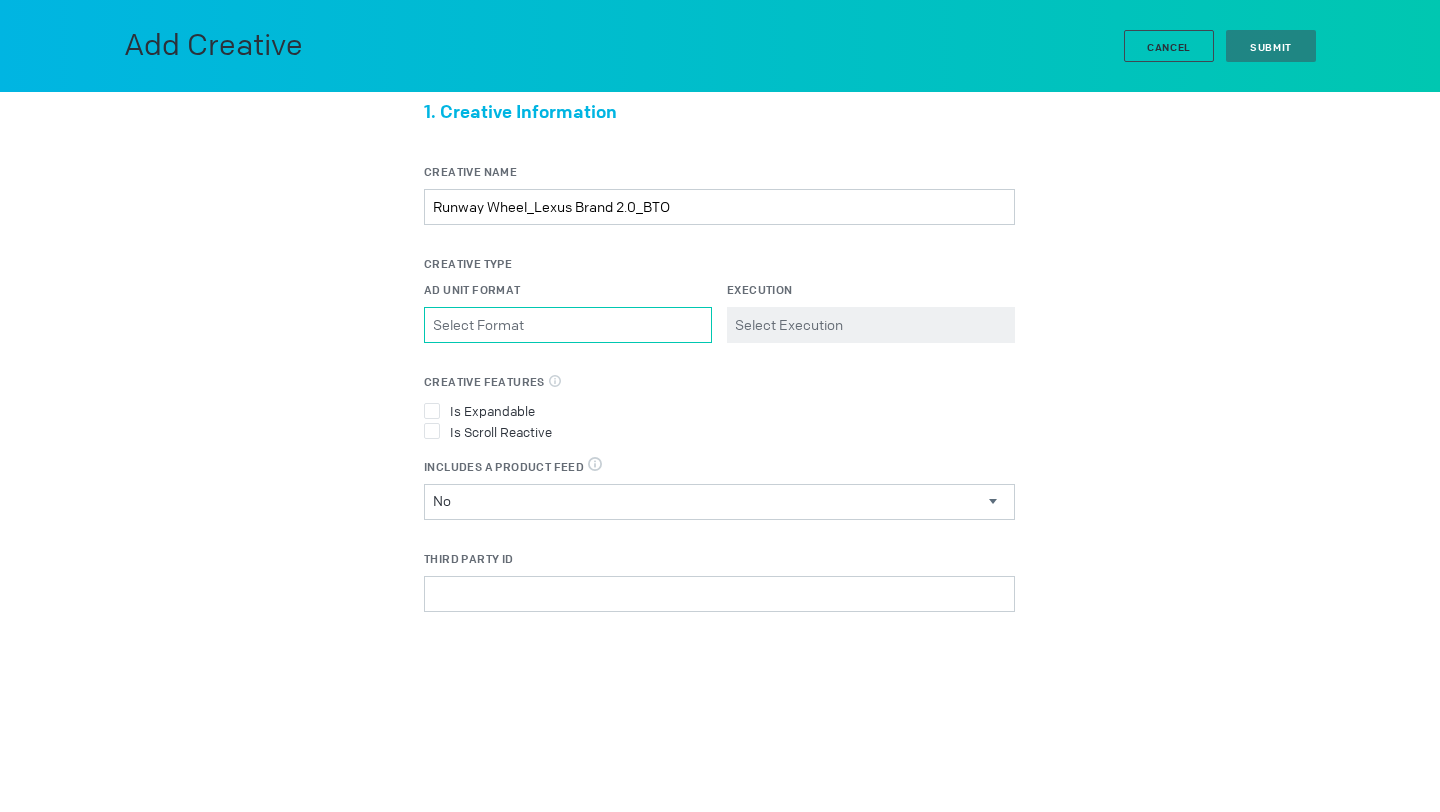 click on "Ad Unit Format Please select a valid item" at bounding box center [568, 325] 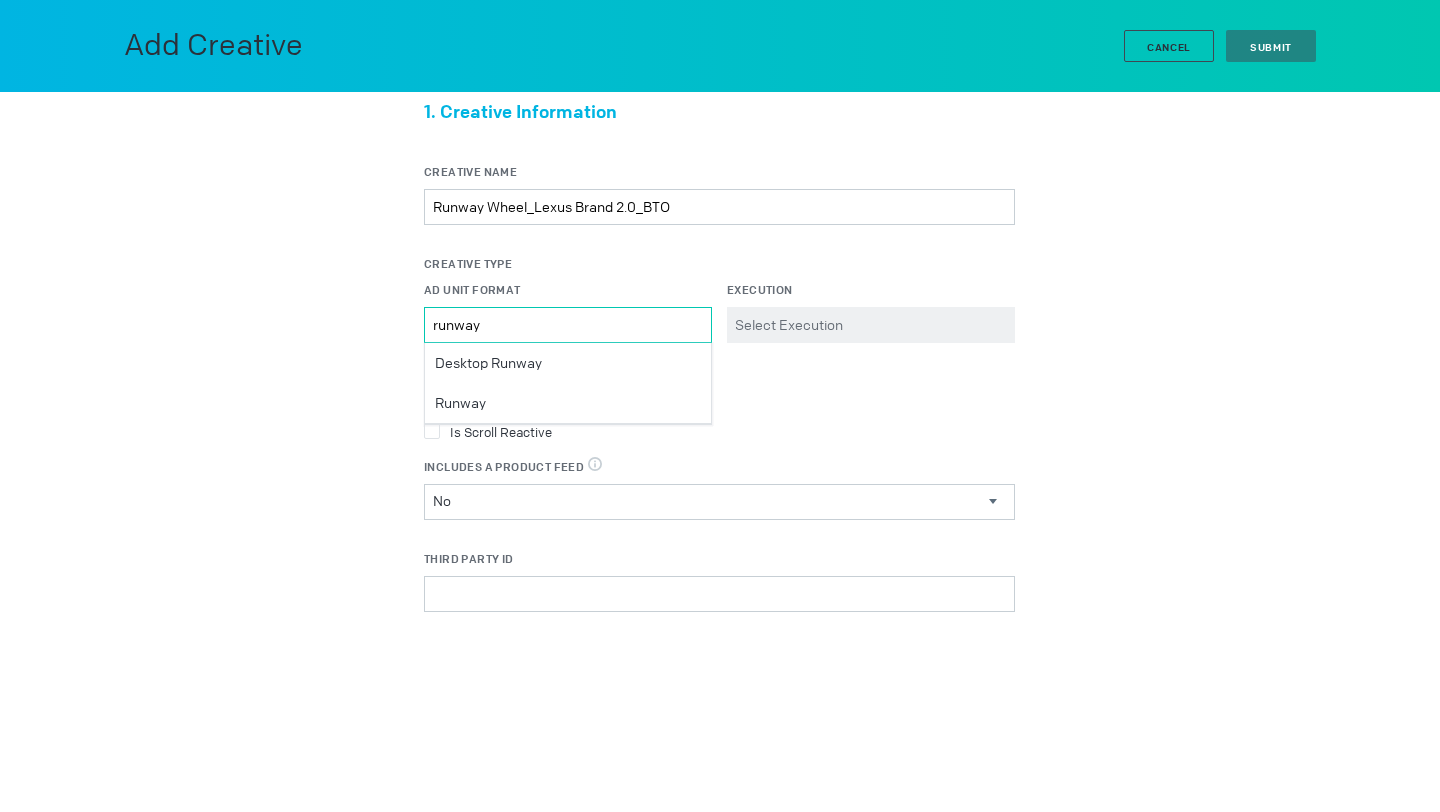 scroll, scrollTop: 0, scrollLeft: 0, axis: both 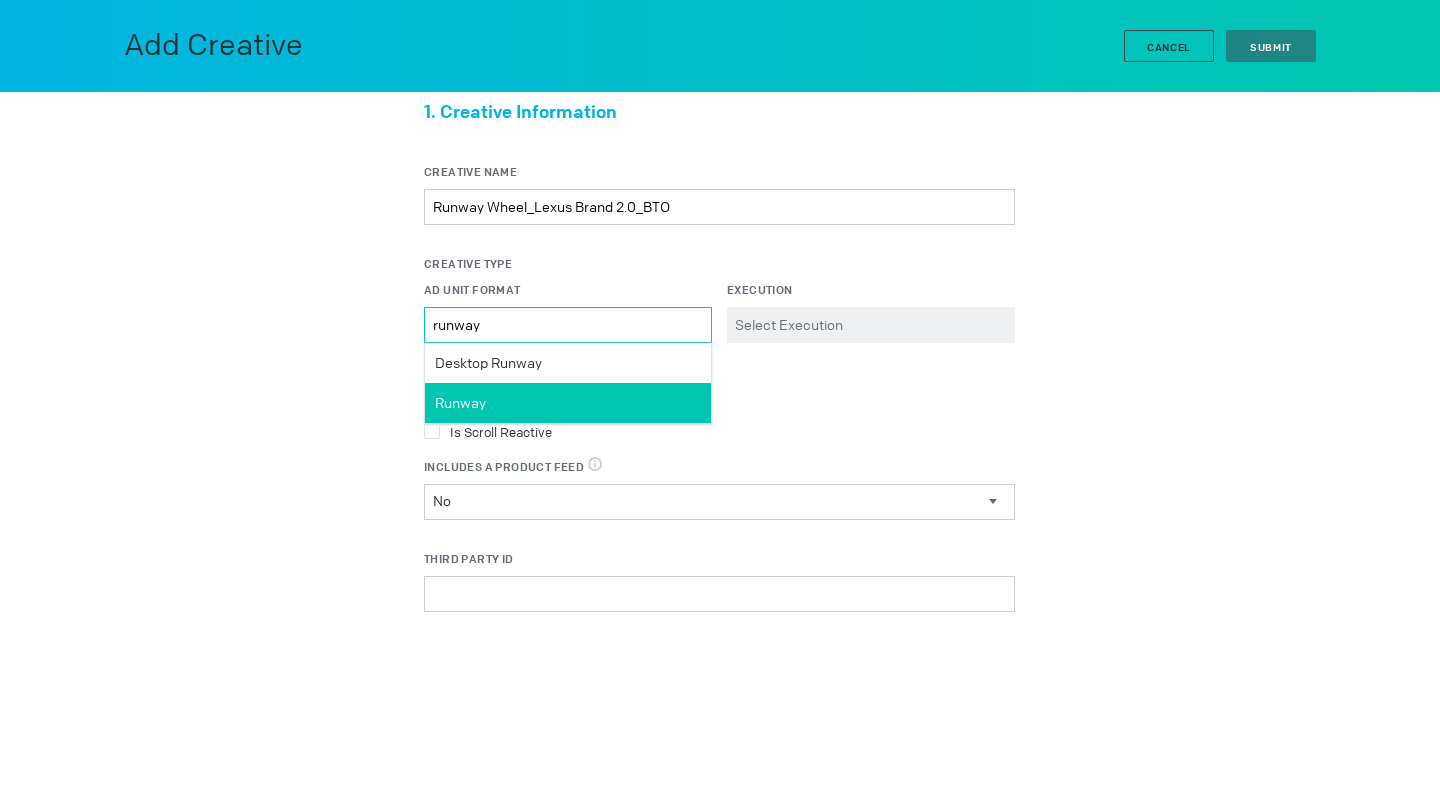 type on "runway" 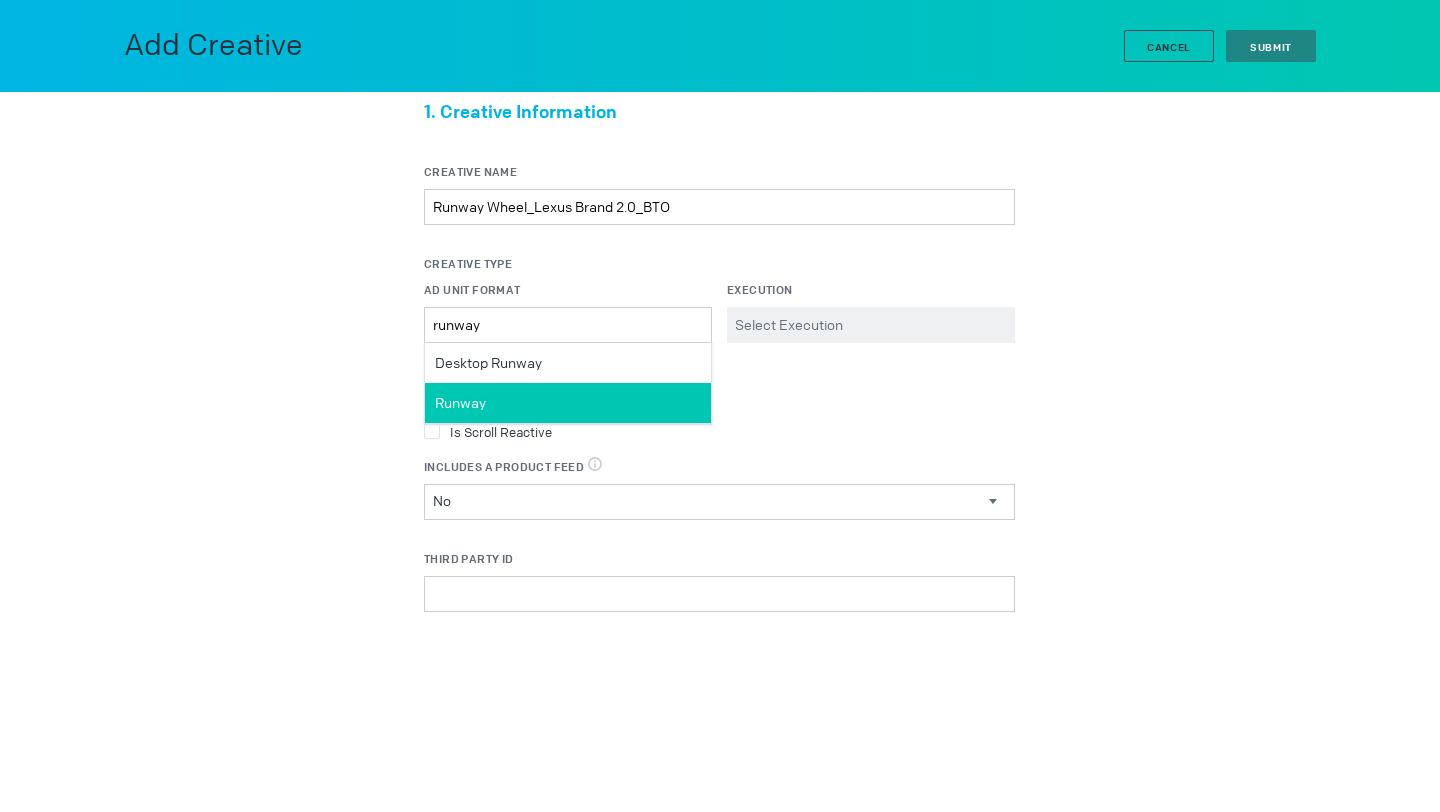 click on "Runway" at bounding box center (568, 403) 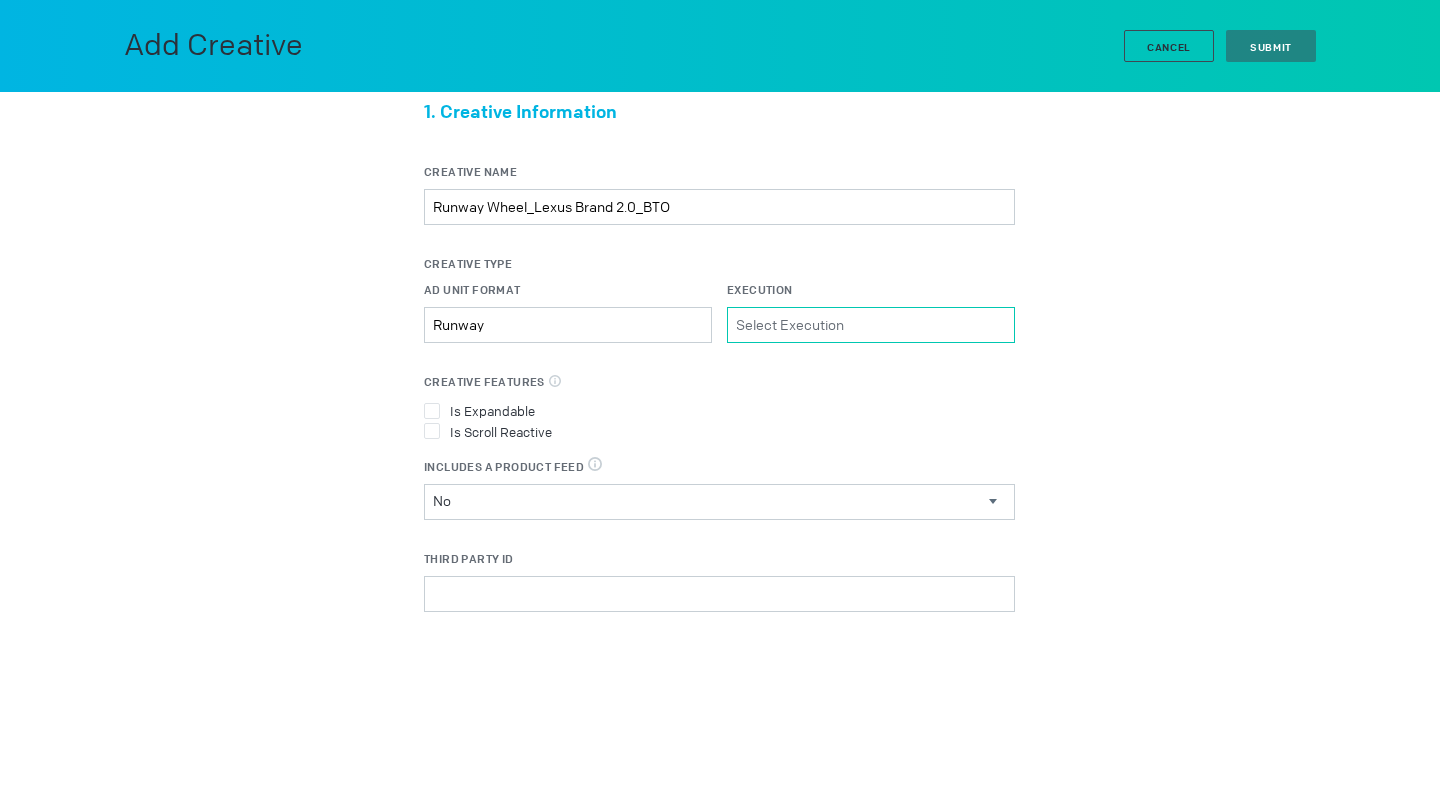 click on "Execution Please select a valid item" at bounding box center (871, 325) 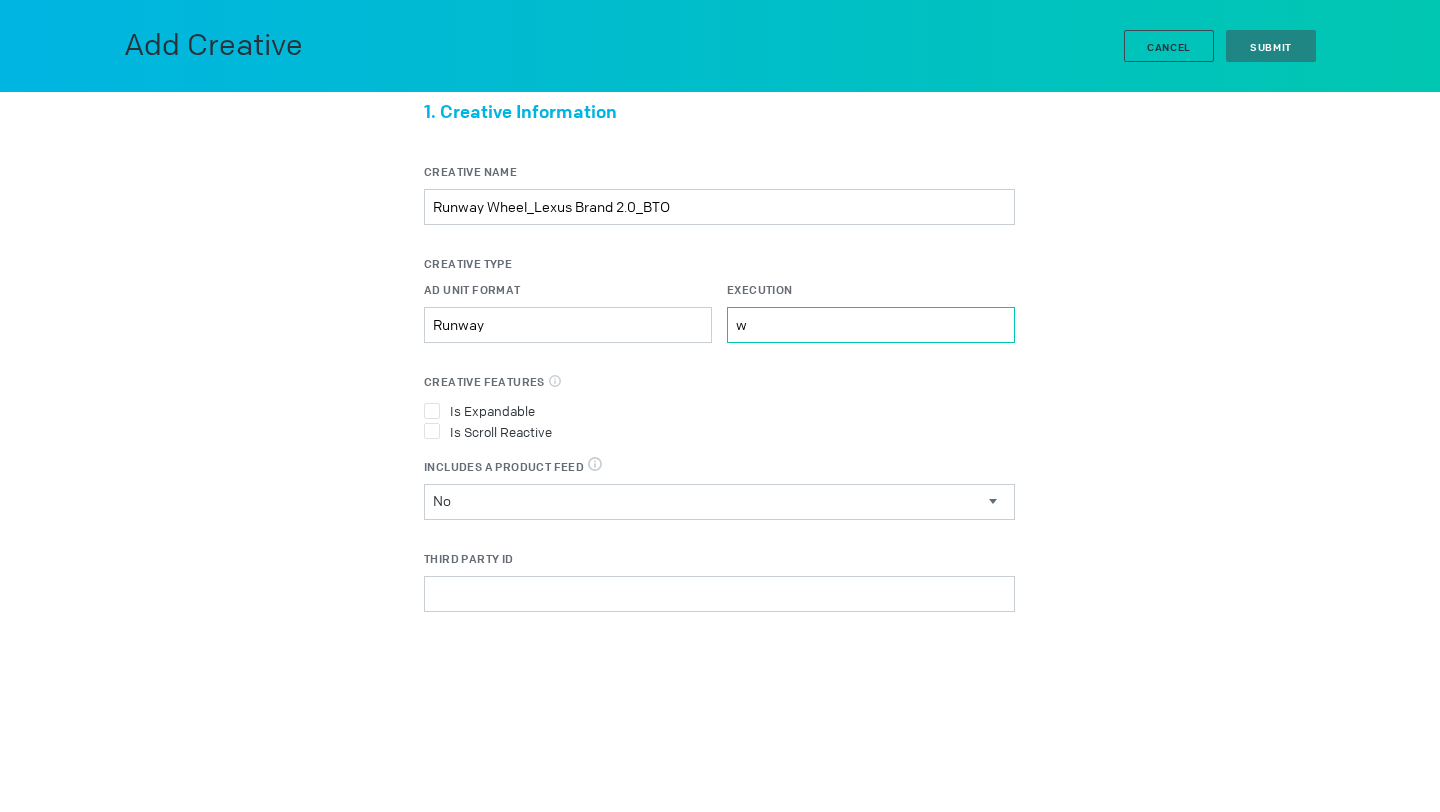 type 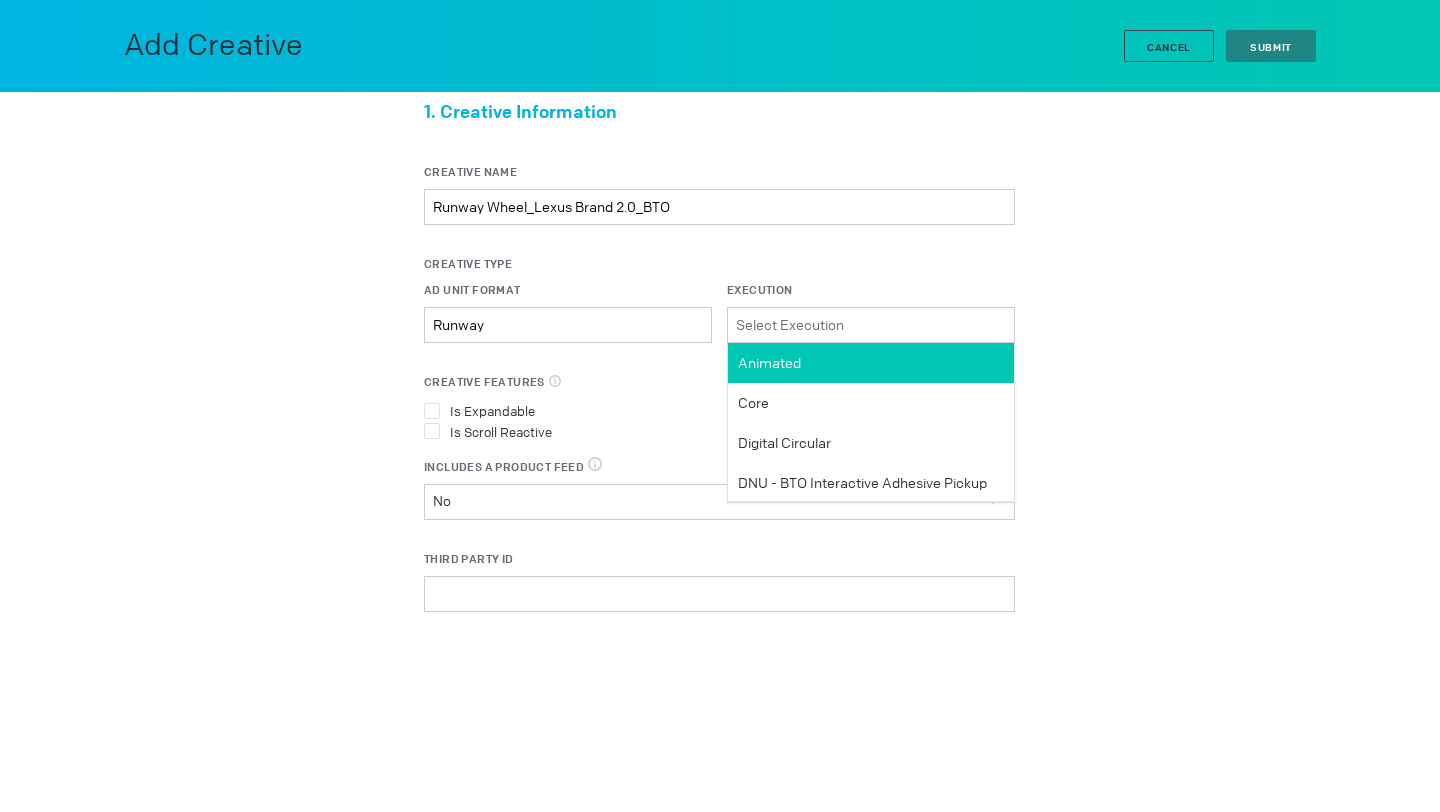 click on "Animated" at bounding box center (871, 363) 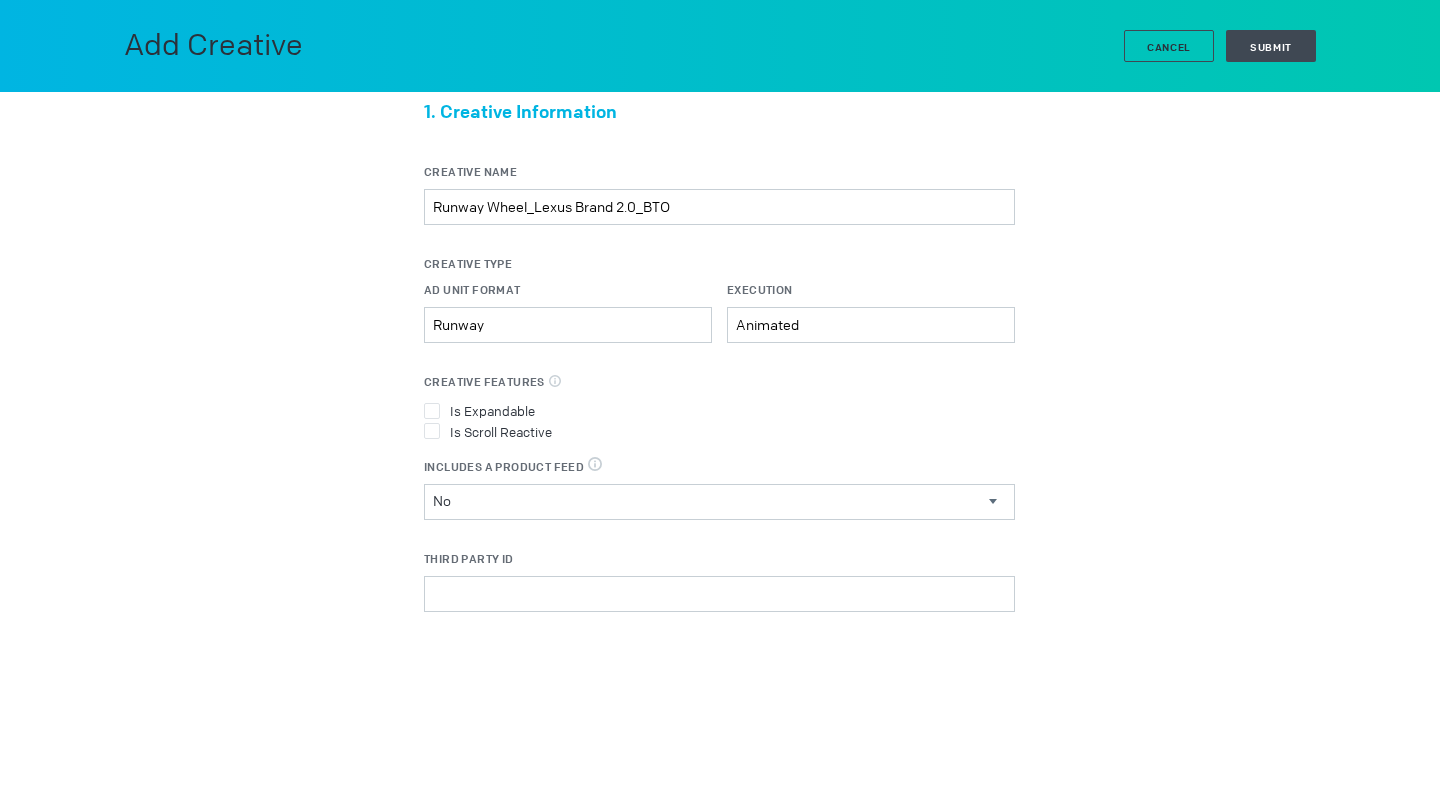 click on "Is Expandable Is Scroll Reactive Includes a Product Feed DPA & Digital Circulars, select true when the creative uses a product feed No Includes a Product Feed Yes No" at bounding box center [719, 459] 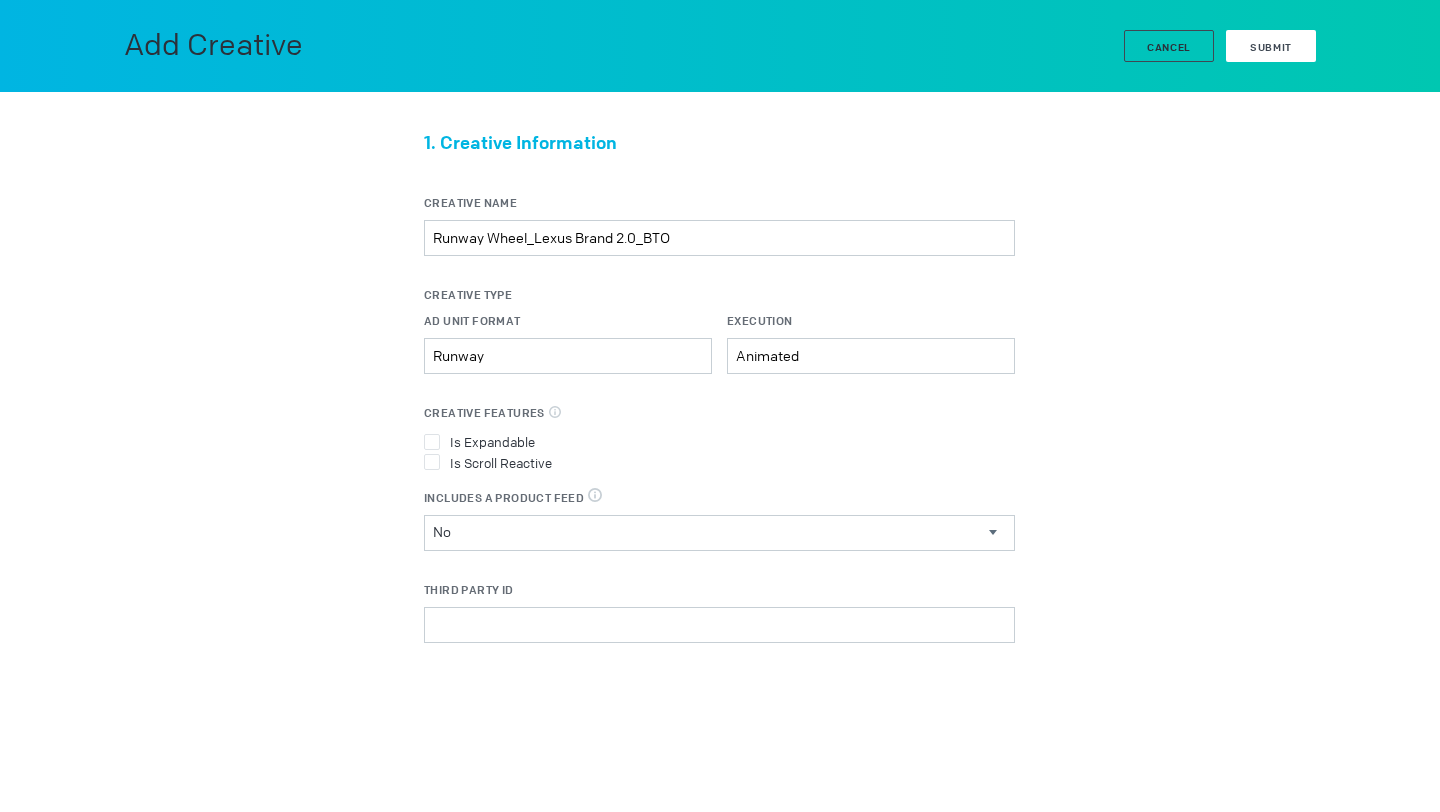 click on "Submit" at bounding box center [1271, 46] 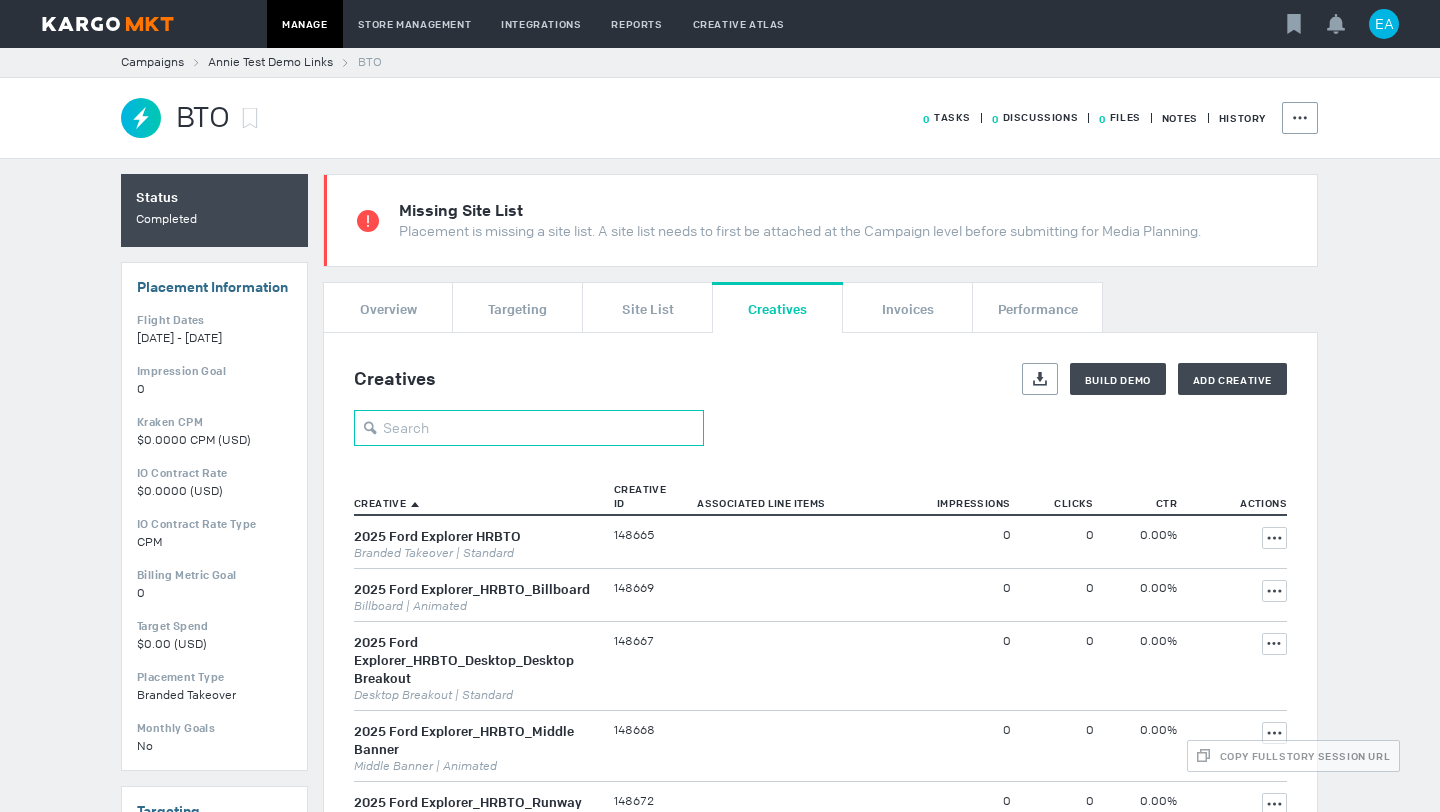 click at bounding box center [529, 428] 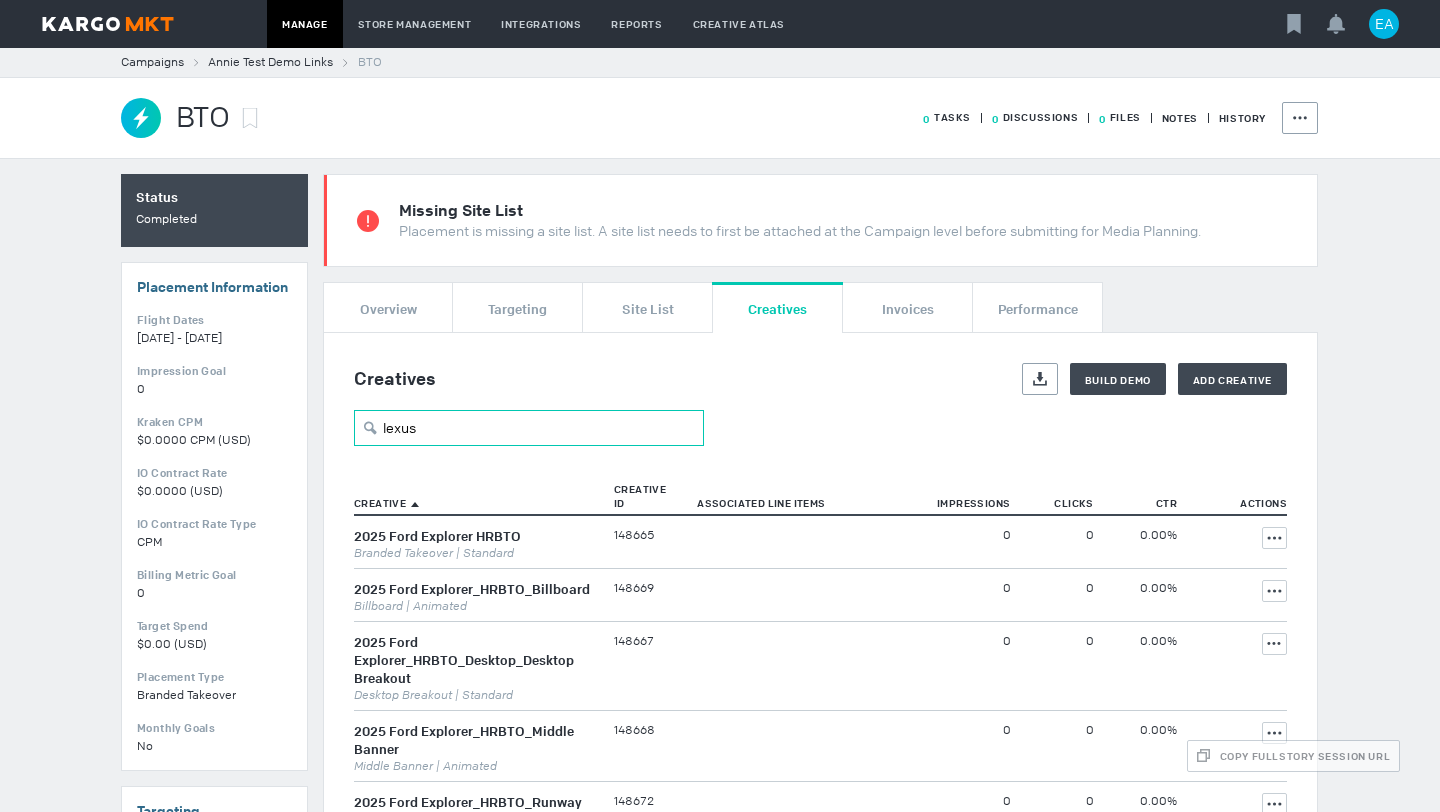 type on "lexus" 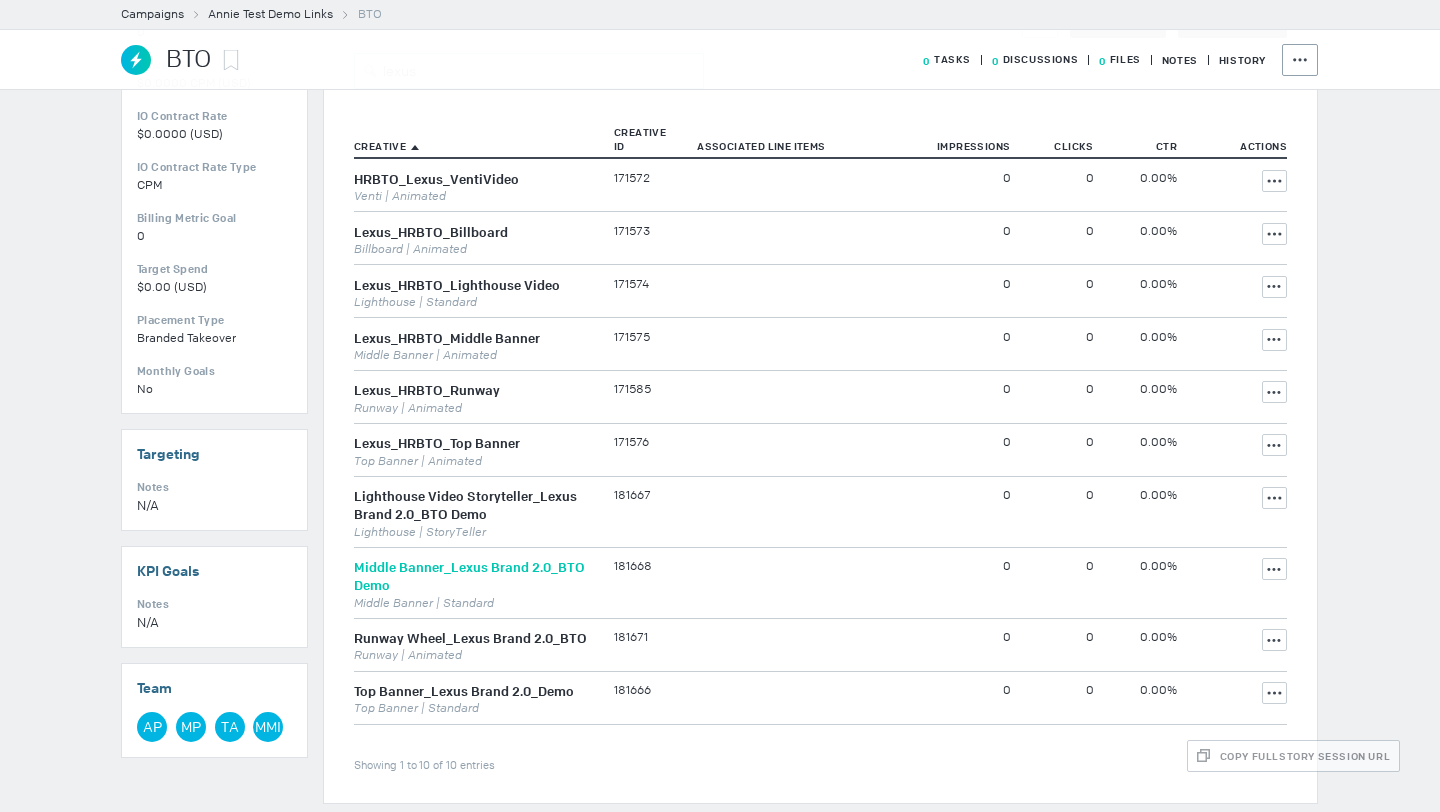 scroll, scrollTop: 330, scrollLeft: 0, axis: vertical 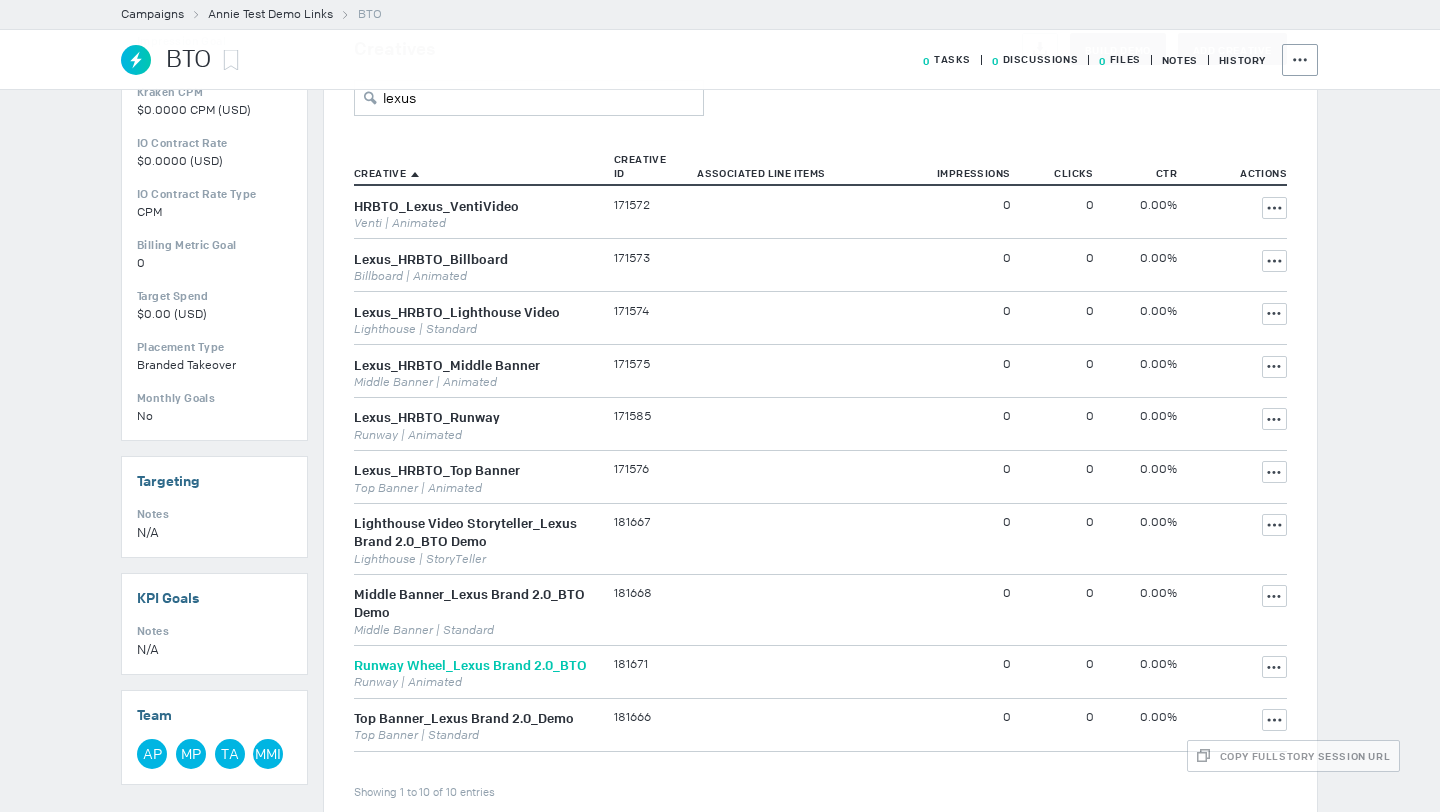 click on "Runway Wheel_Lexus Brand 2.0_BTO" at bounding box center [470, 665] 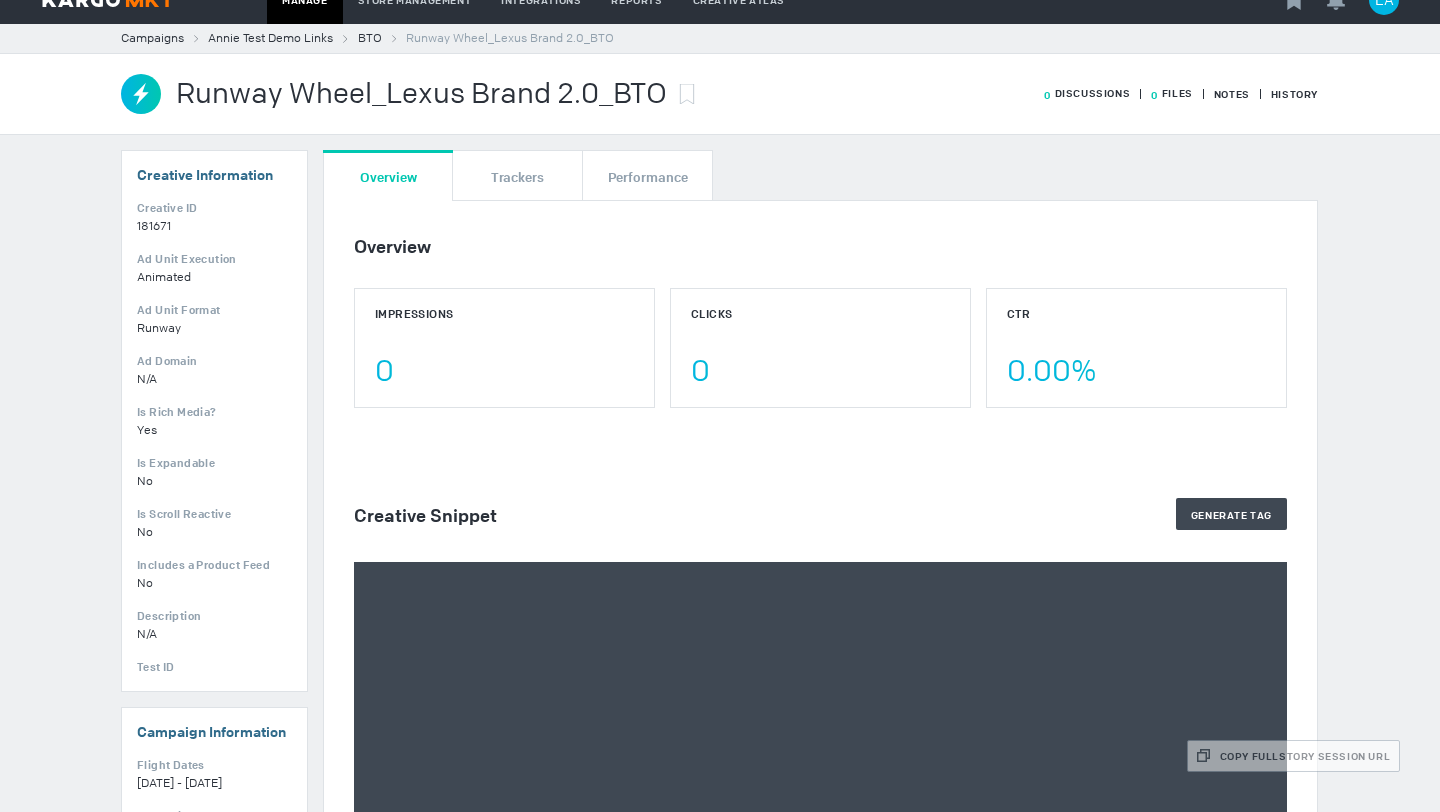 scroll, scrollTop: 22, scrollLeft: 0, axis: vertical 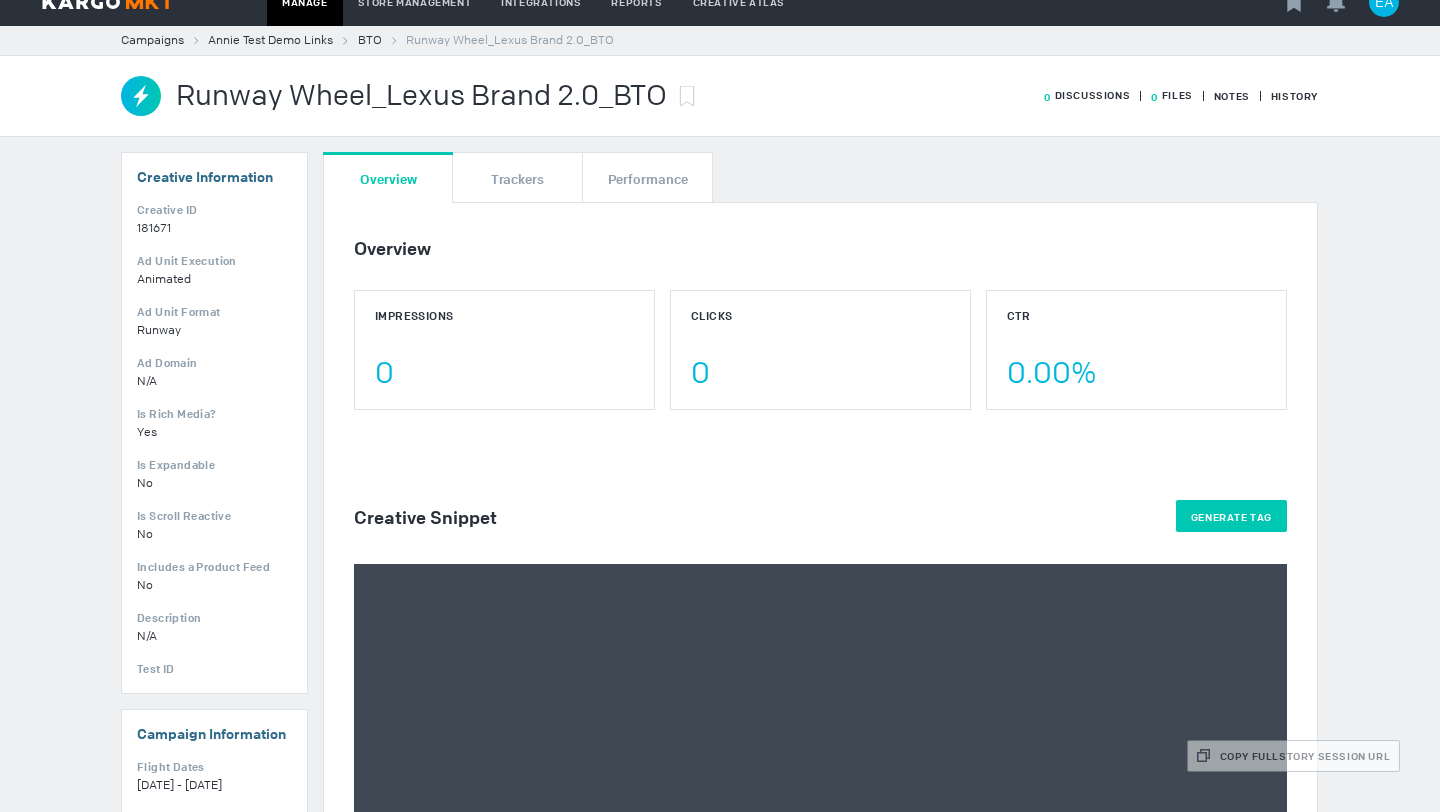 click on "Generate Tag" at bounding box center (1231, 516) 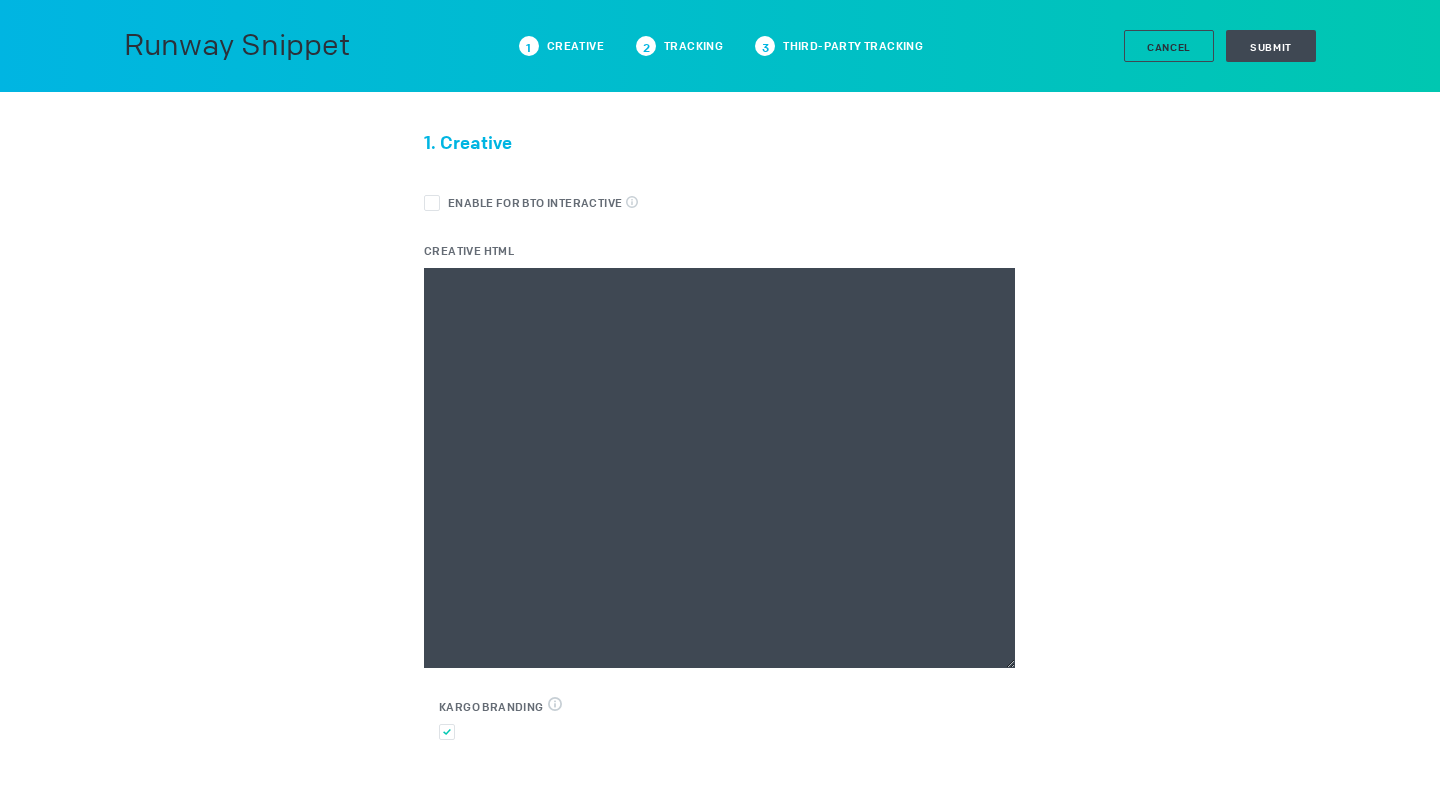 click on "Creative HTML" at bounding box center [719, 468] 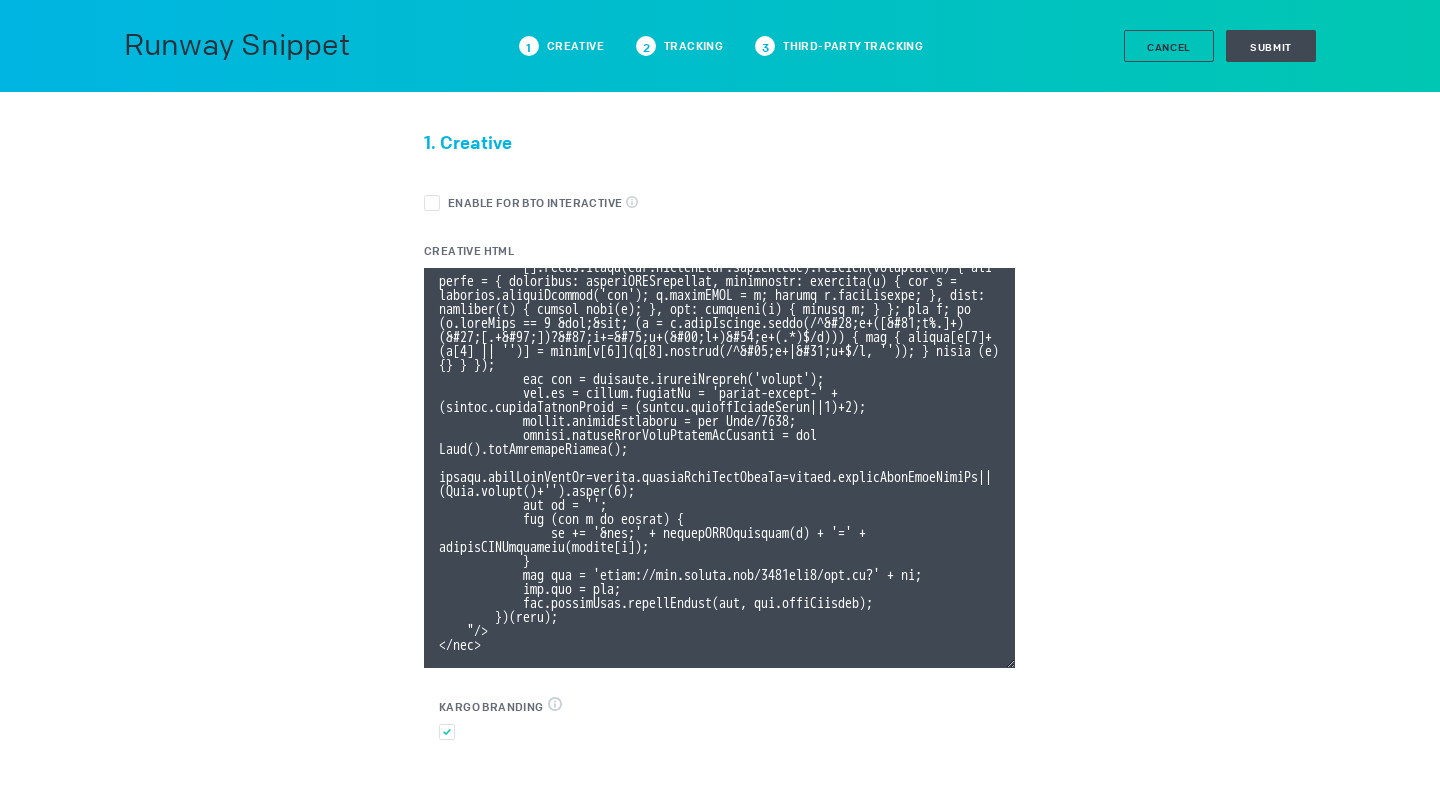 type on "<div class="celtra-ad-v3">
<!-- passthroughParameters[impressionId] = raw {IMP_ID} -->
<!-- eas.JWVjaWQh                        = raw %ecid! -->
<!-- externalCreativeId                  = raw %ecid! -->
<!-- externalPlacementId                 = raw %epid! -->
<!-- externalSiteId                      = raw %esid! -->
<!-- externalSiteName                    = raw %%SITE%% -->
<!-- externalLineItemId                  = raw %eaid! -->
<!-- externalCampaignId                  = raw %ebuy! -->
<!-- externalAdvertiserId                = raw %eadv! -->
<!-- coppa                               = raw %%TFCD%% -->
<!-- externalCreativeSize                = raw %%WIDTH%%x%%HEIGHT%% -->
<img src="data:image/png,celtra" style="display: none" onerror="
(function(img) {
var params = {'accountId':'13be8f66','clickUrl':'%%CLICK_URL_UNESC%%','widthBreakpoint':'','expandDirection':'undefined','preferredClickThroughWindow':'new','clickEvent':'advertiser','io..." 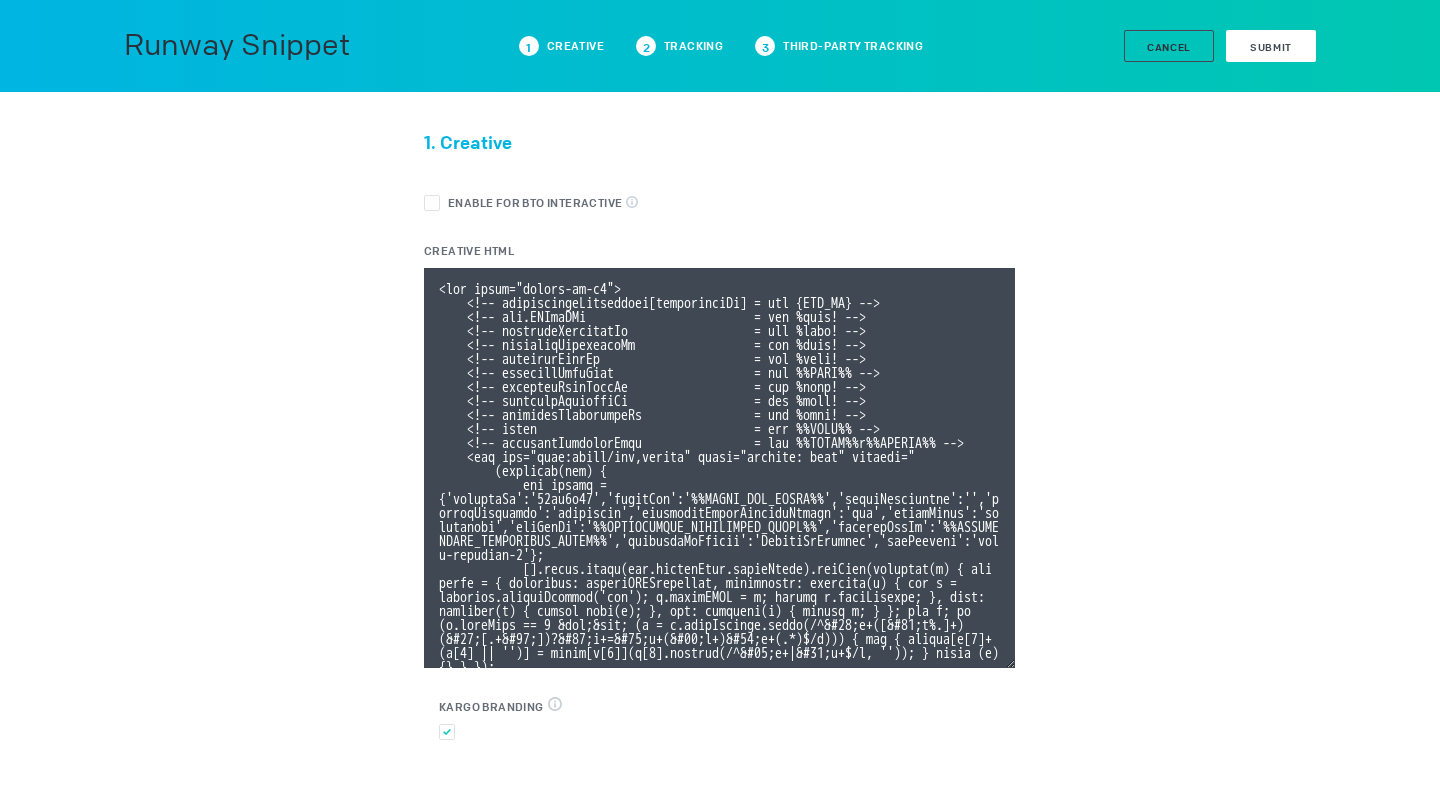 click on "Submit" at bounding box center (1271, 46) 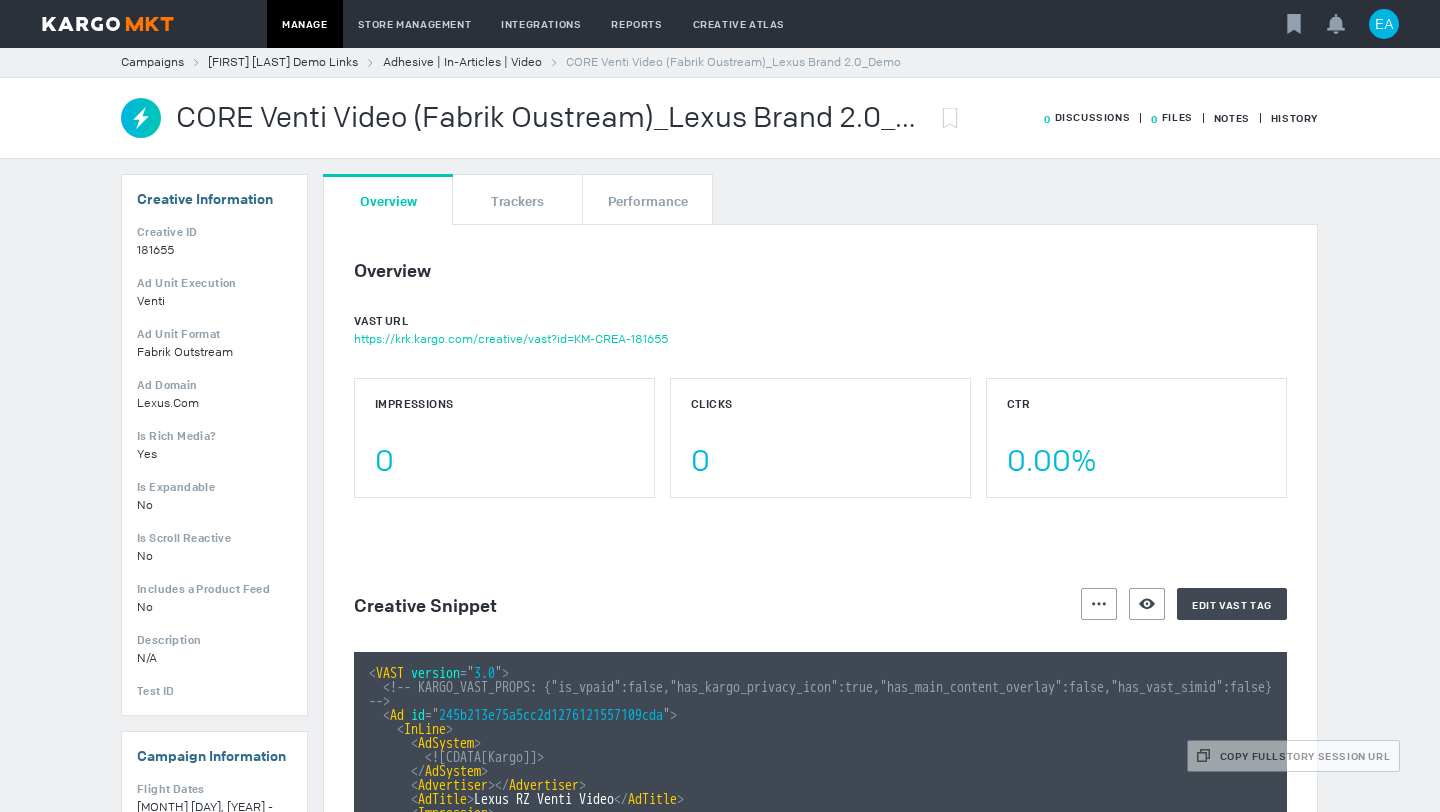 scroll, scrollTop: 0, scrollLeft: 0, axis: both 